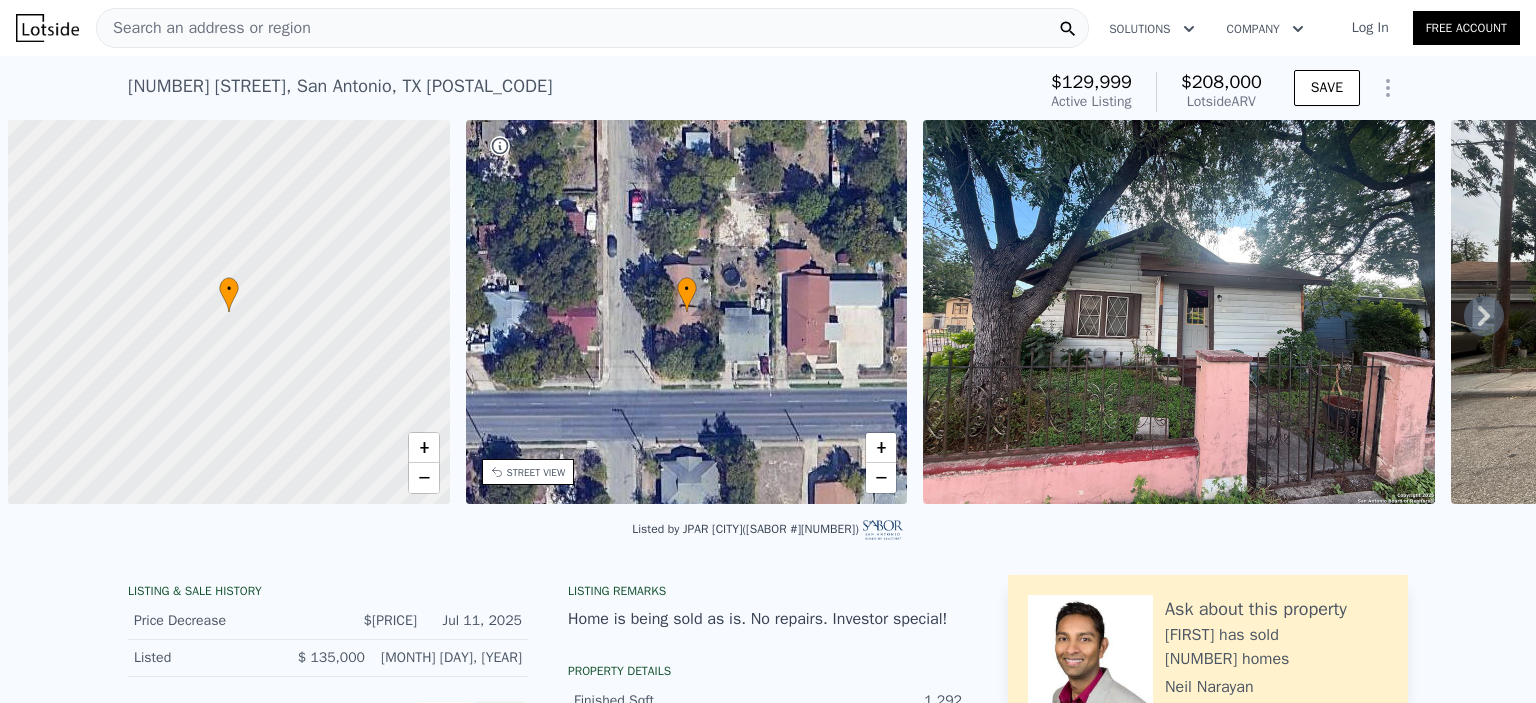 scroll, scrollTop: 0, scrollLeft: 0, axis: both 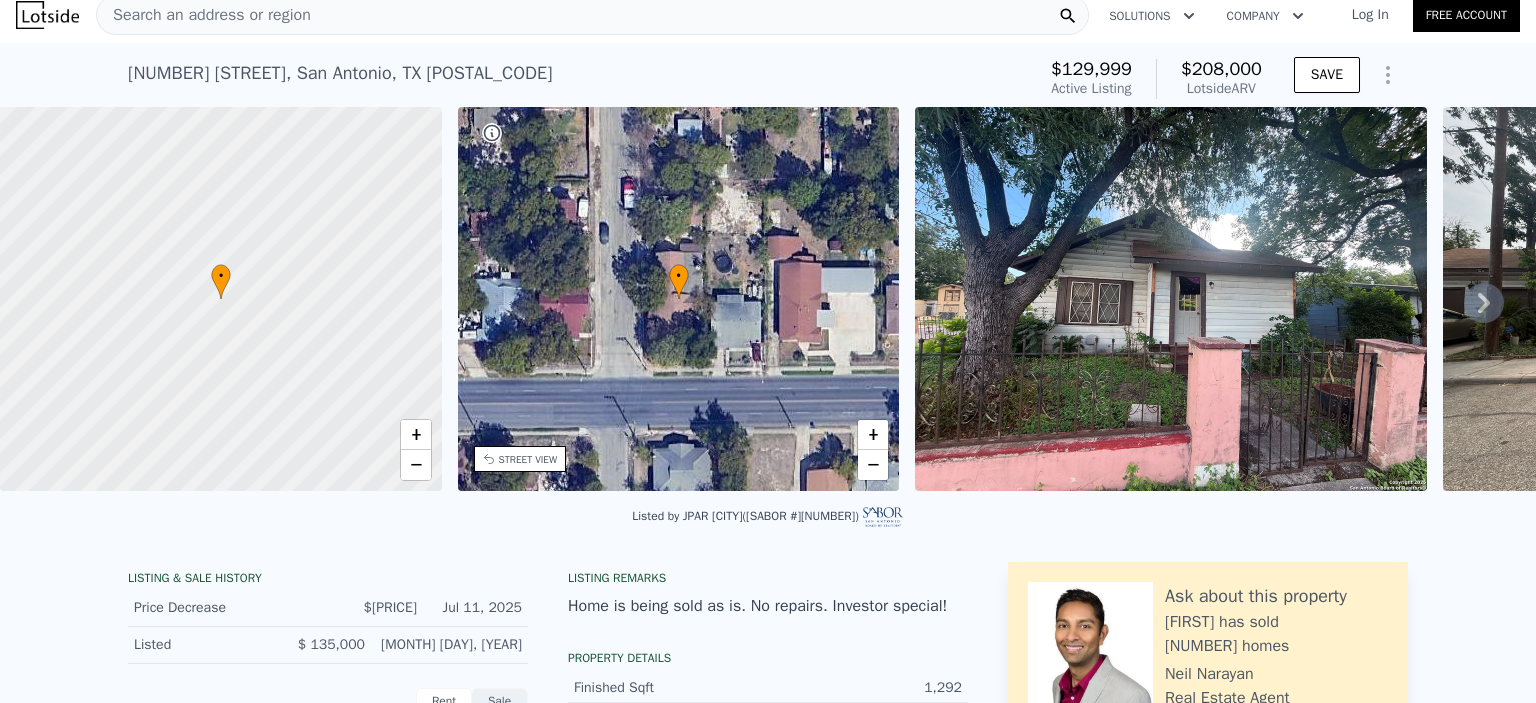 click 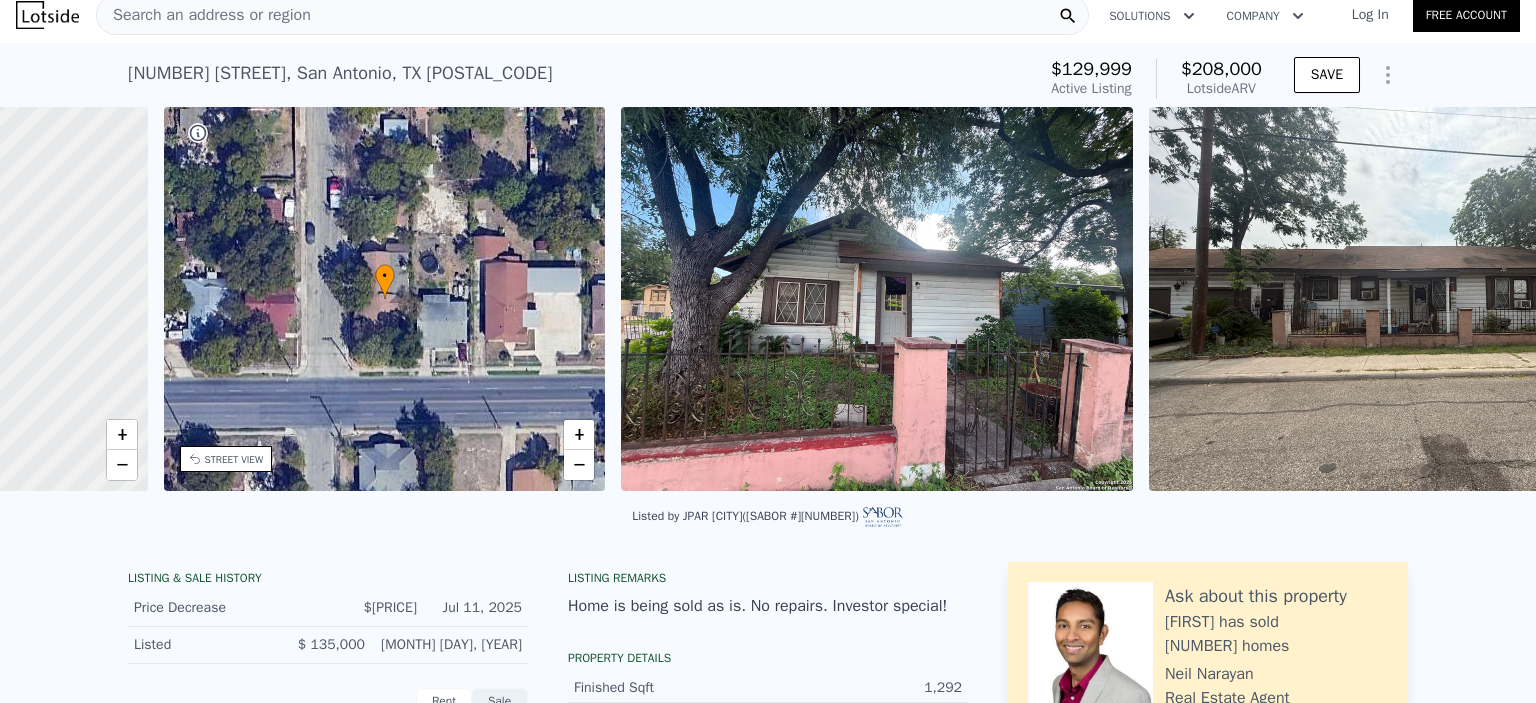 scroll, scrollTop: 0, scrollLeft: 465, axis: horizontal 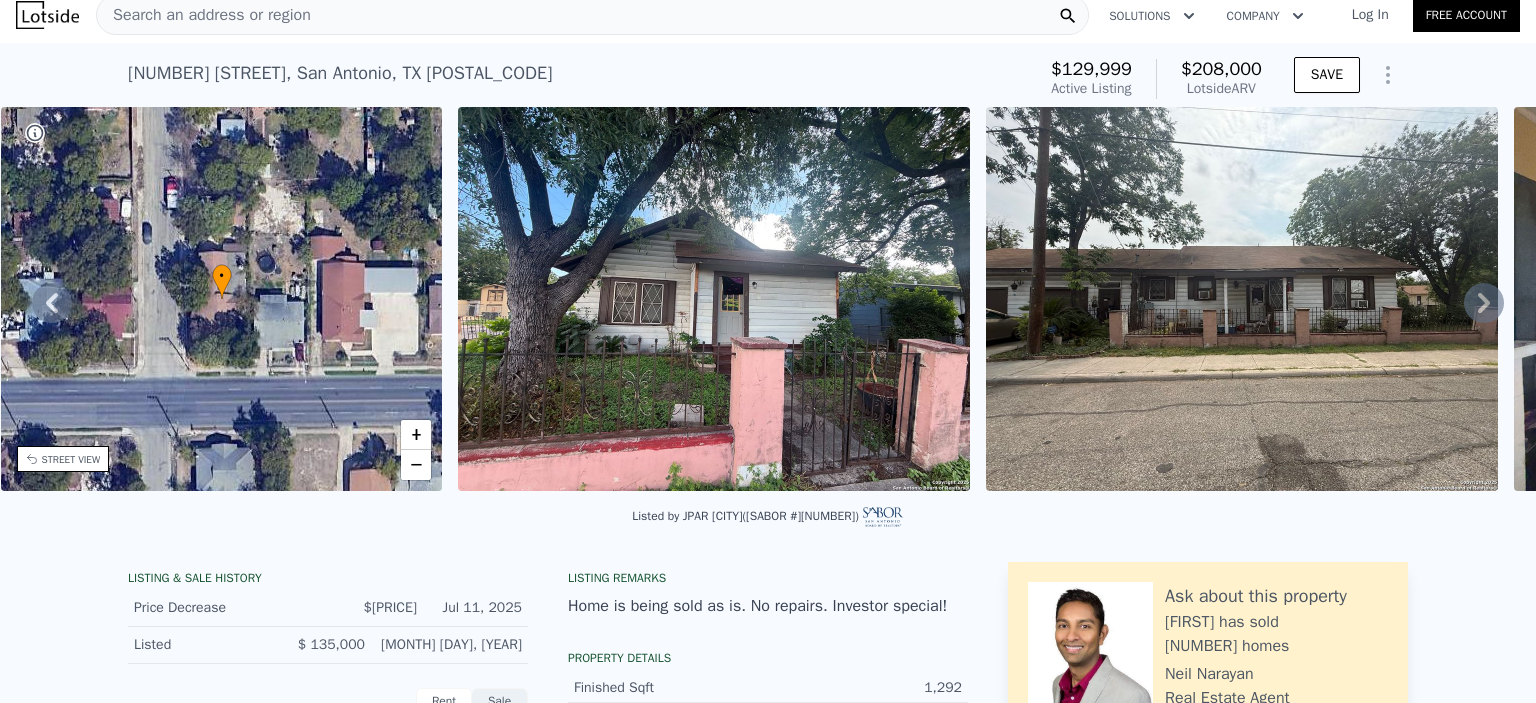 click 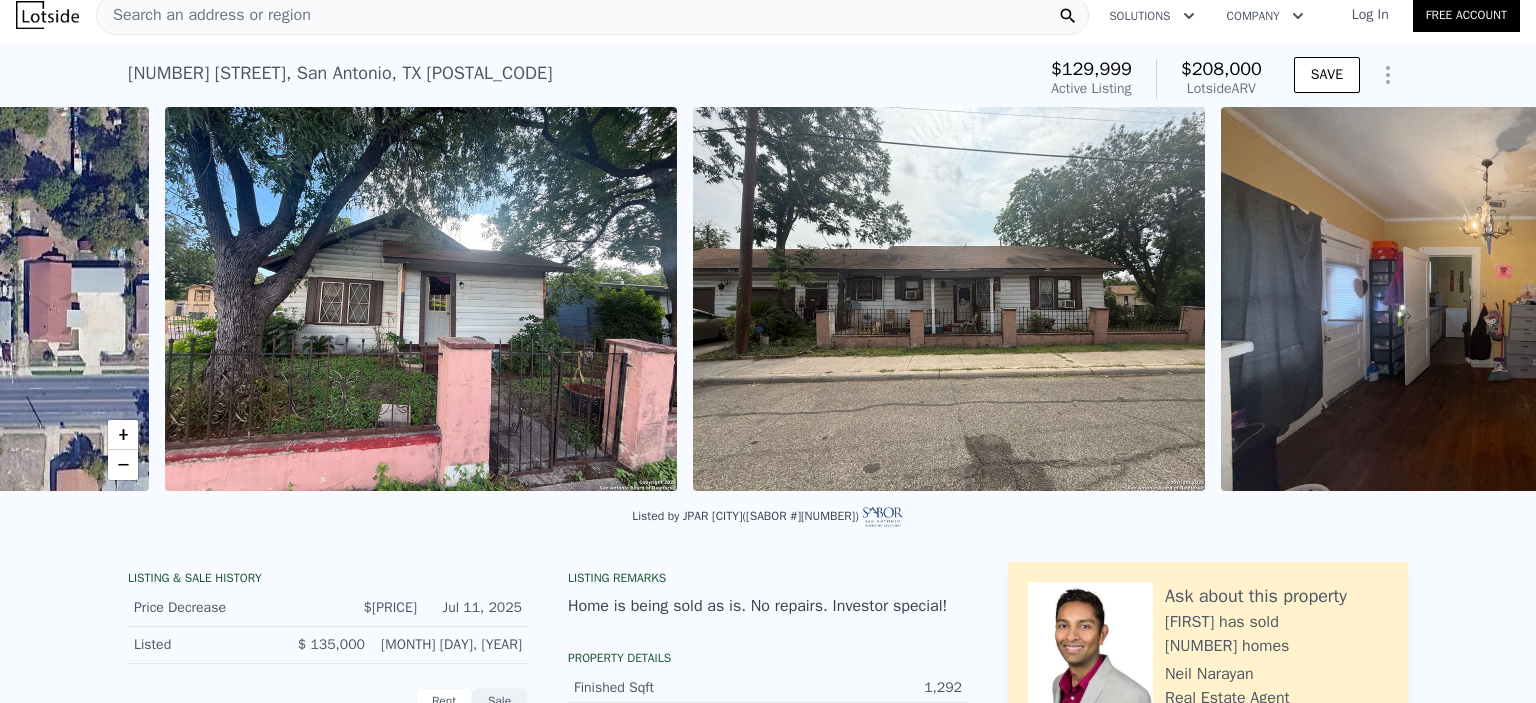 scroll, scrollTop: 0, scrollLeft: 915, axis: horizontal 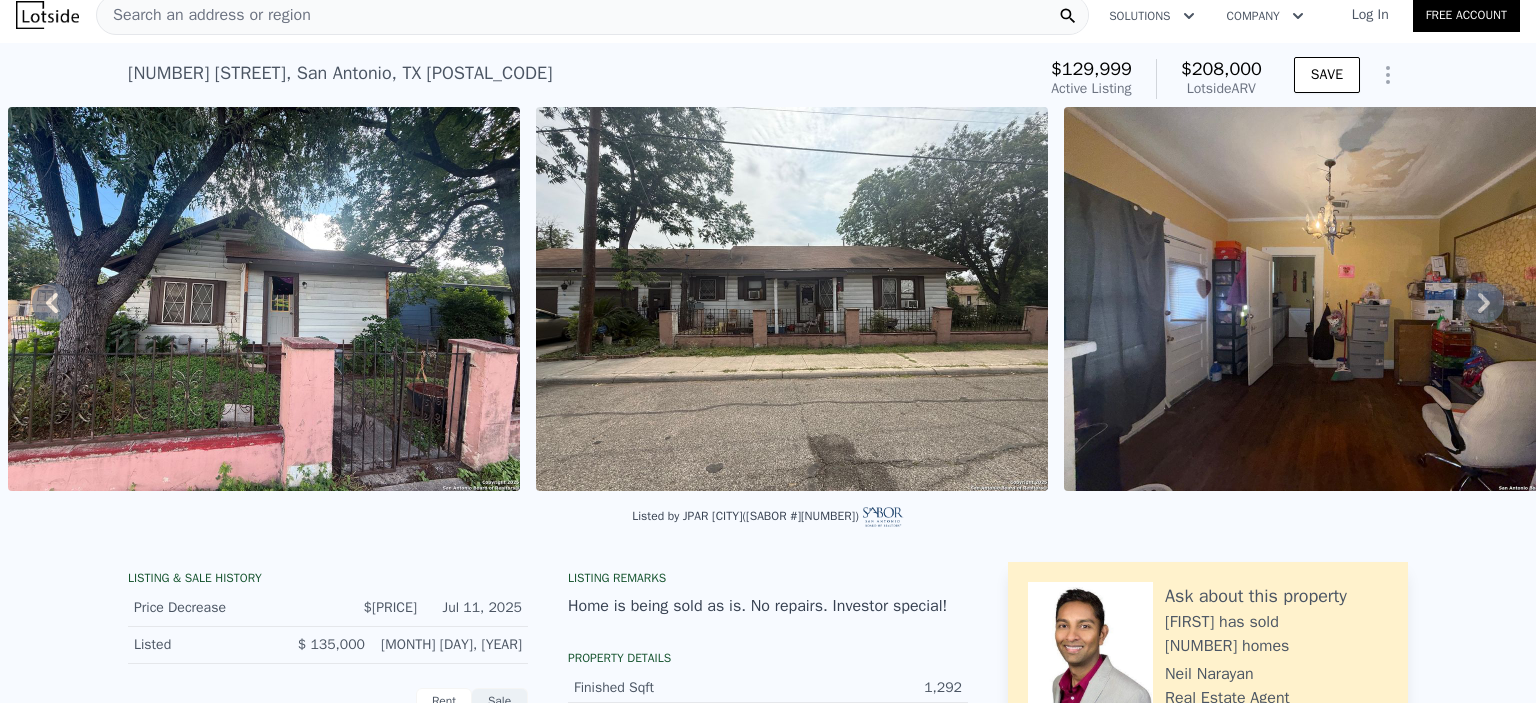 click 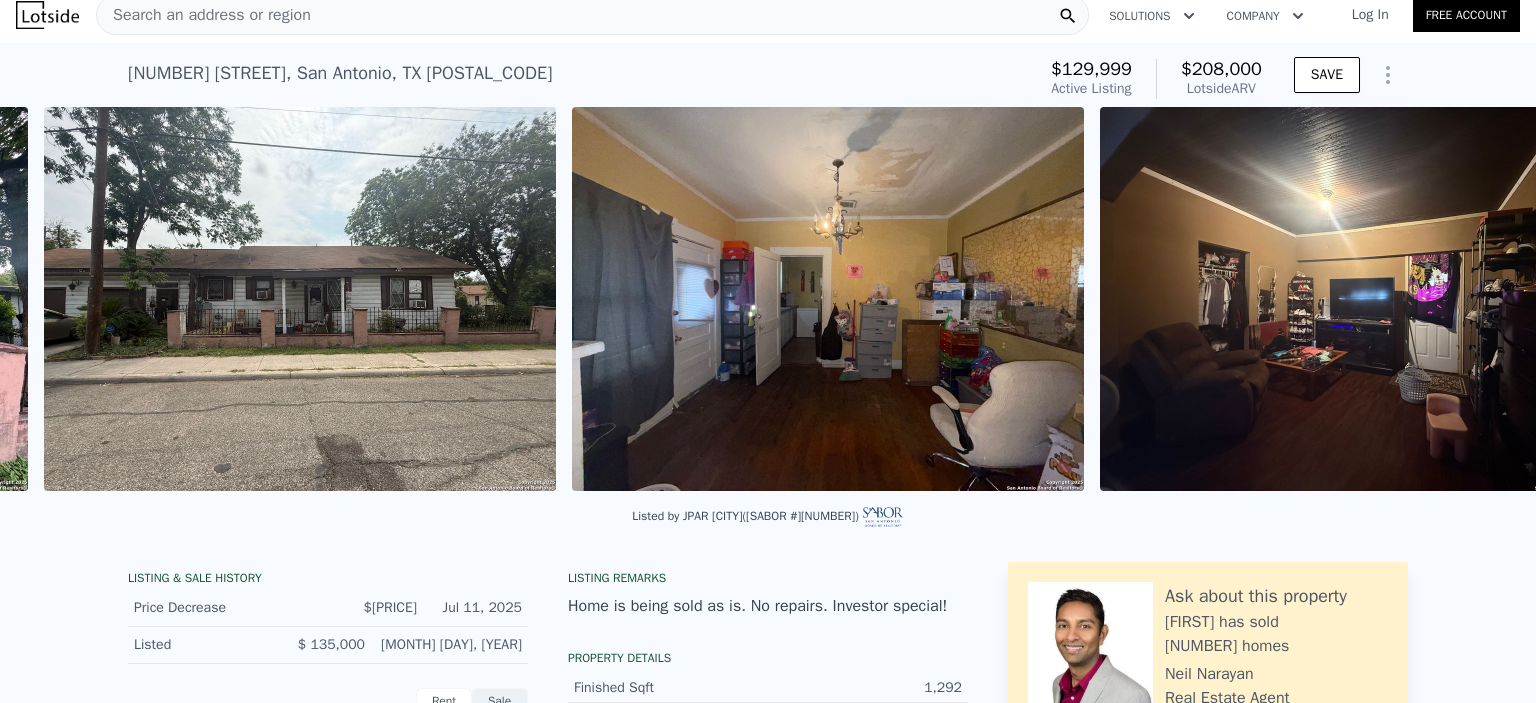 scroll, scrollTop: 0, scrollLeft: 1443, axis: horizontal 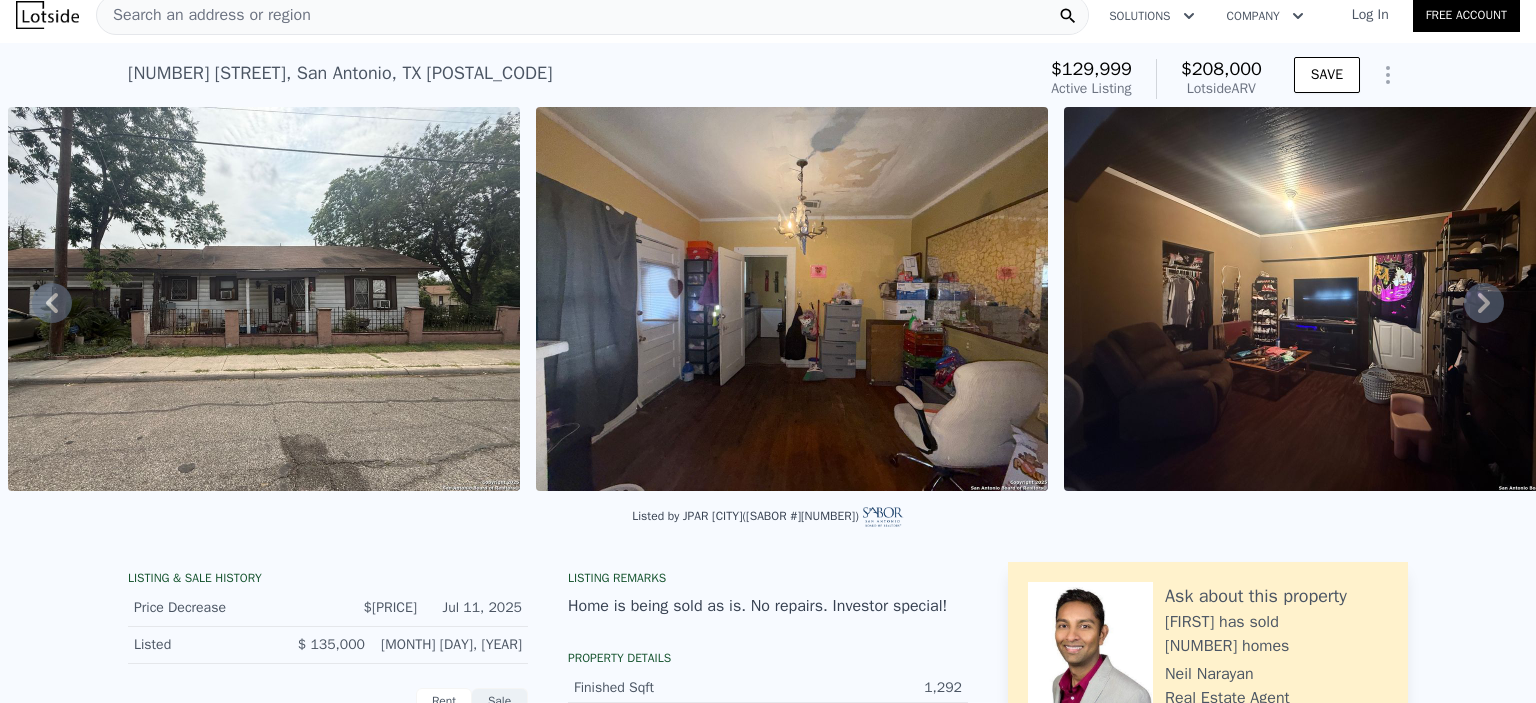 click 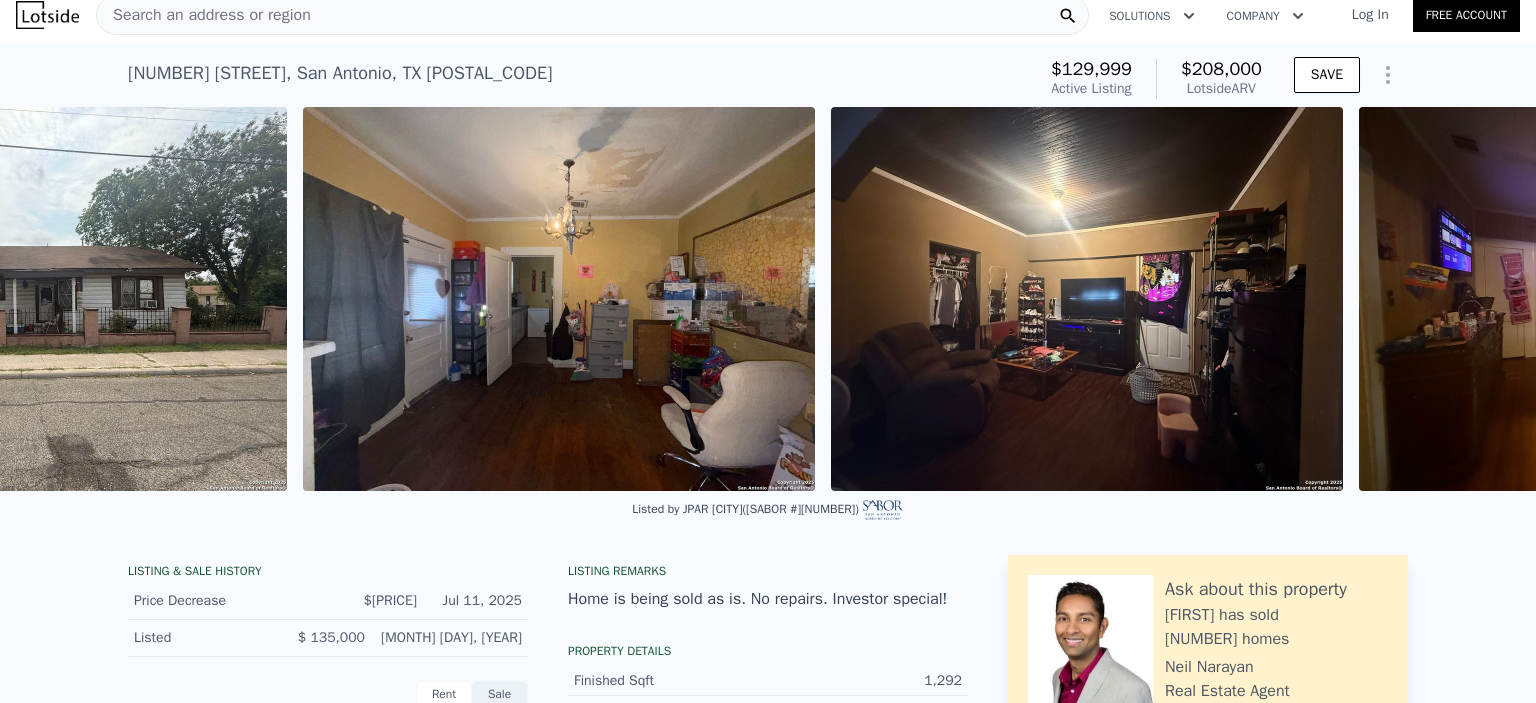 scroll, scrollTop: 0, scrollLeft: 1964, axis: horizontal 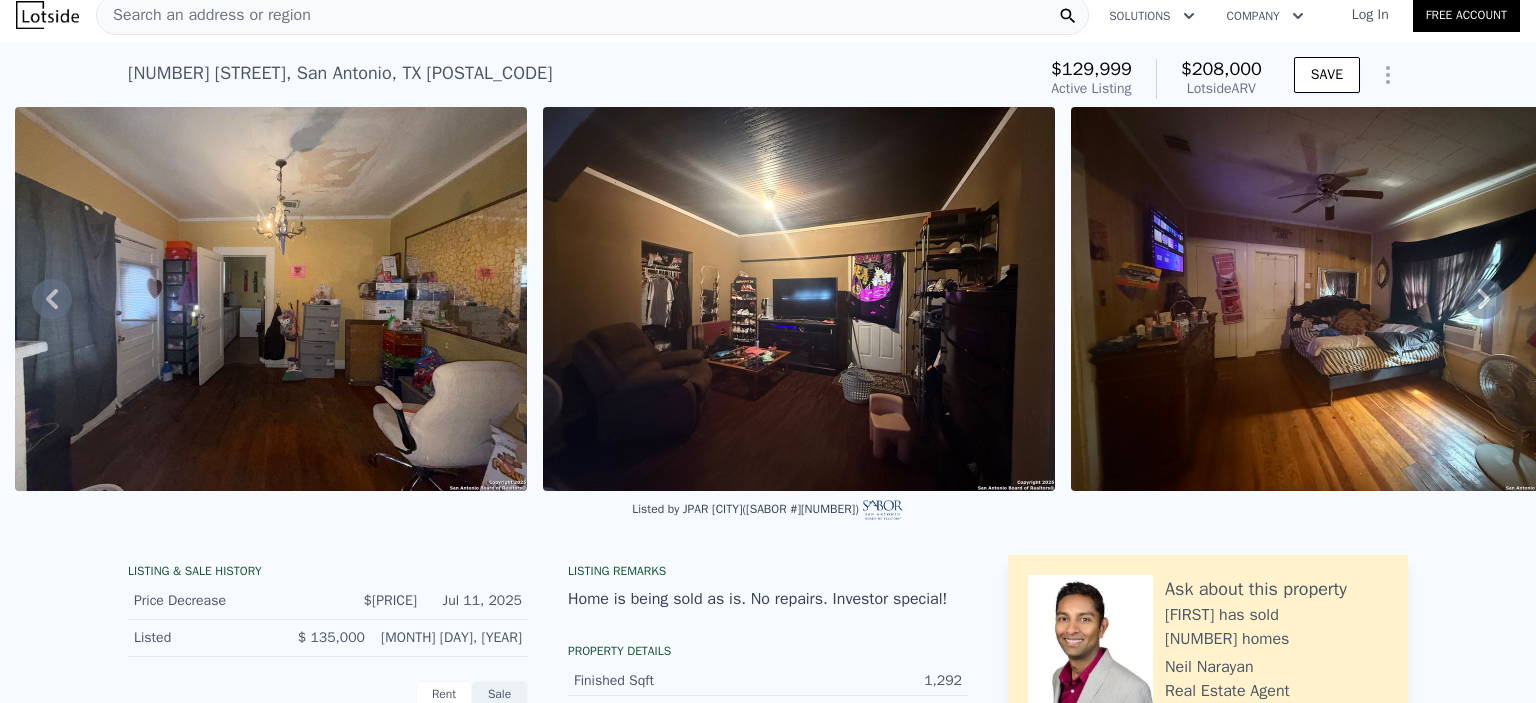 click 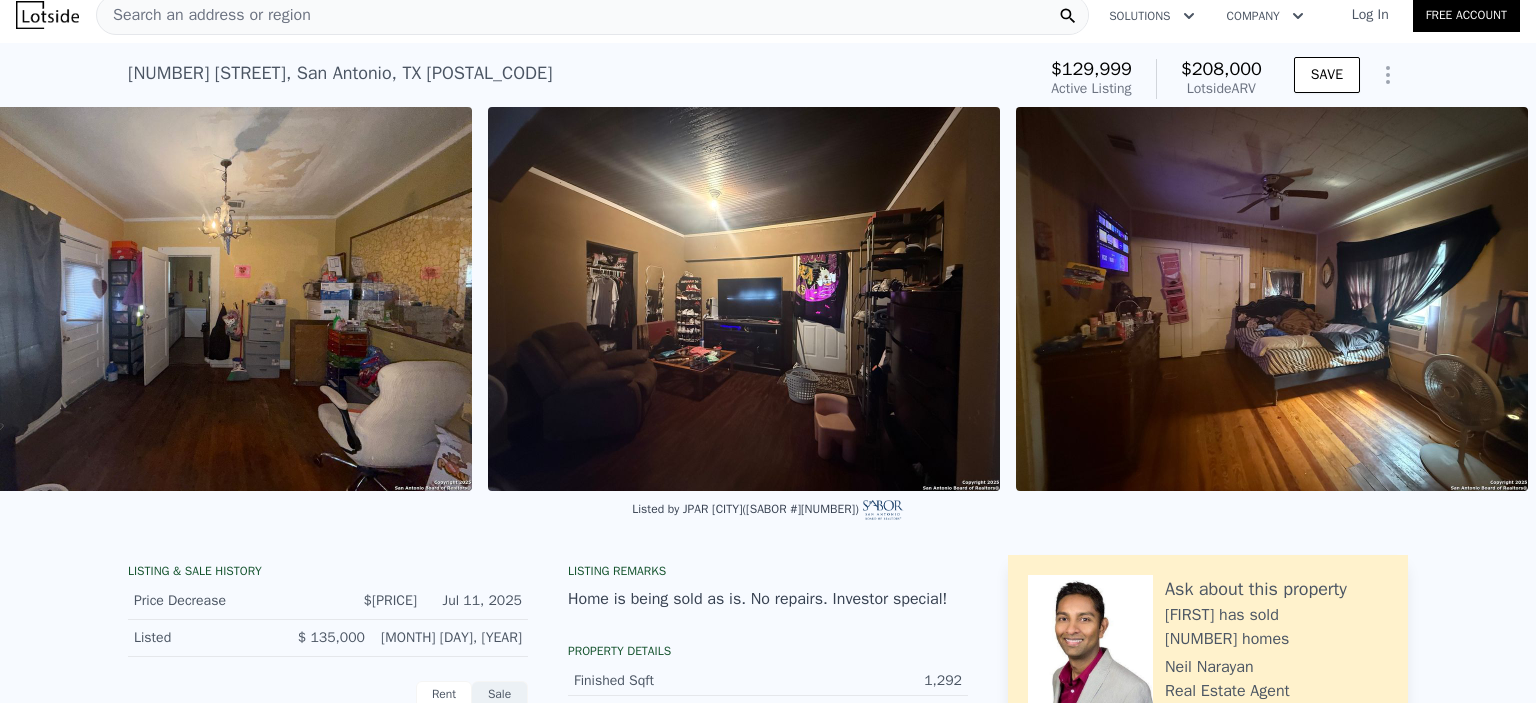 scroll, scrollTop: 0, scrollLeft: 2034, axis: horizontal 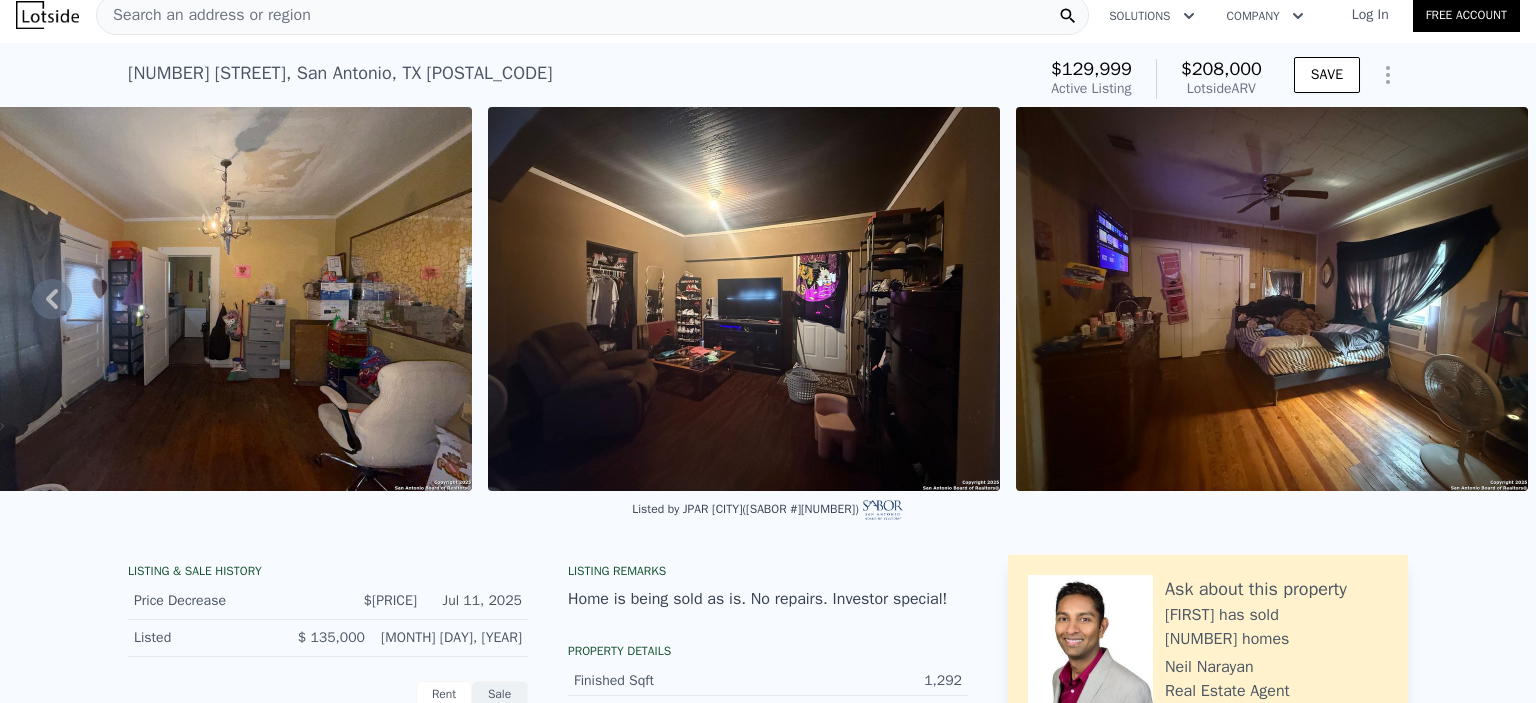 click at bounding box center [1272, 299] 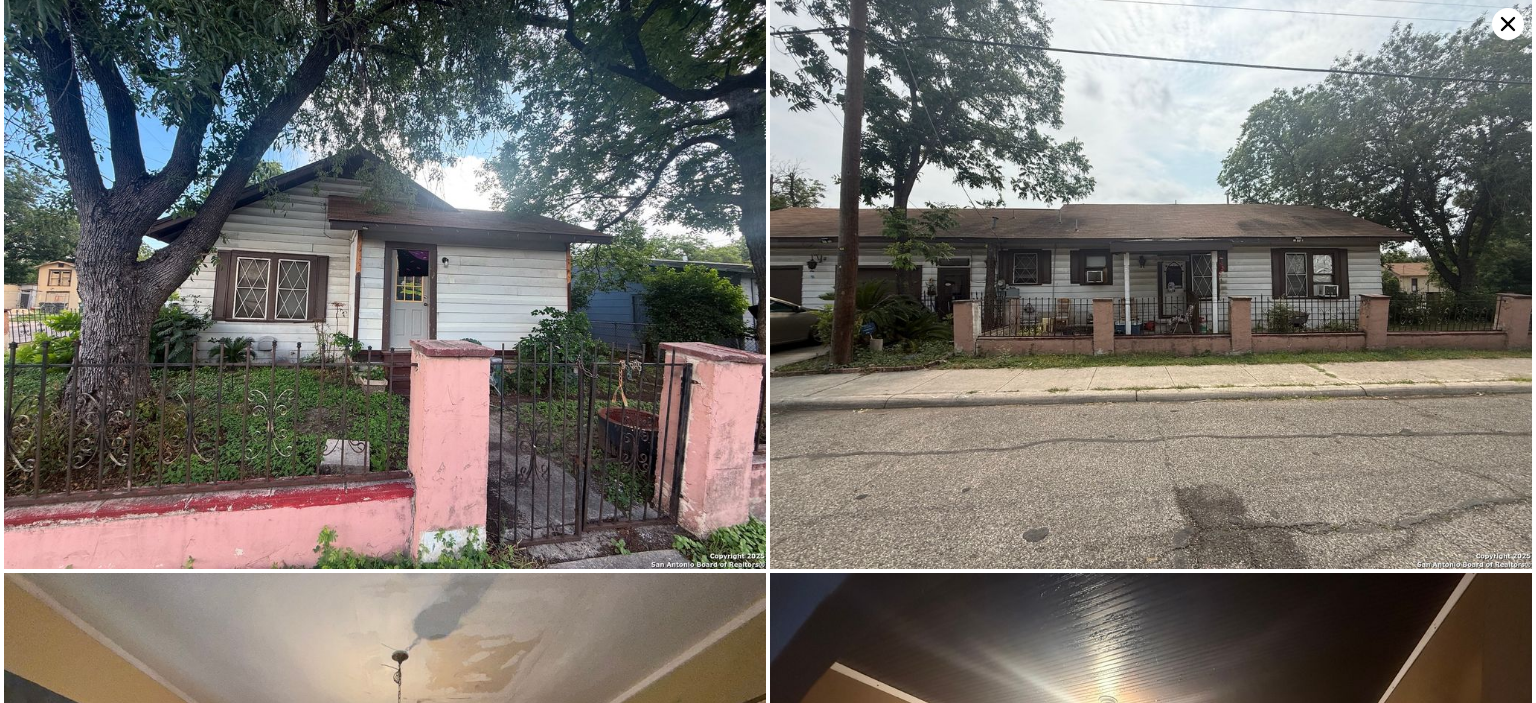 scroll, scrollTop: 0, scrollLeft: 0, axis: both 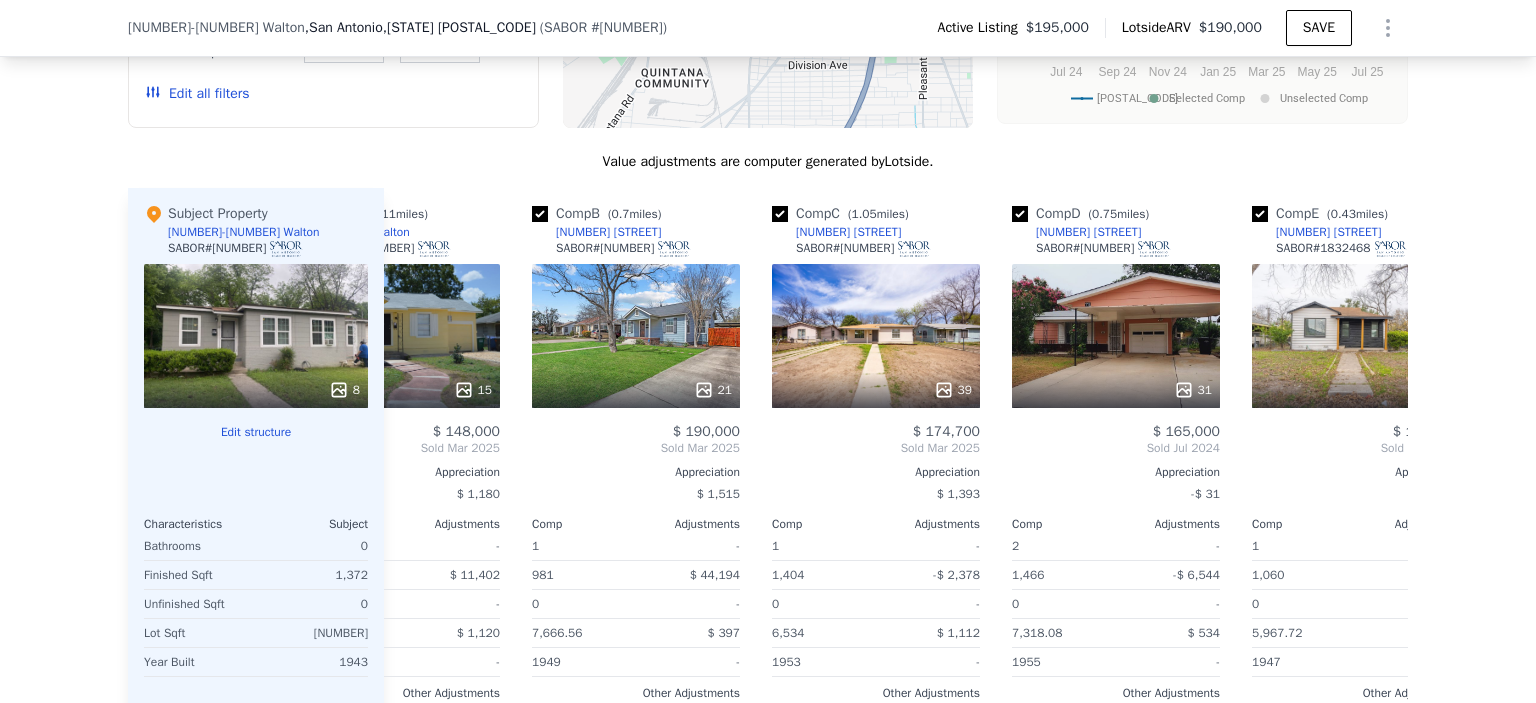 click on "We found  12 sales  that match your search Listings provided by  SABOR .  Filters  Map  Prices Modify Comp Filters Listing Status Sold Pending Active Characteristics   Min Max Bedrooms 4 Bathrooms 0 2 Finished Sqft 981 1876 Lot Size Sqft 5967.72 12283.919999999998 Edit all filters To navigate the map with touch gestures double-tap and hold your finger on the map, then drag the map. A B C D E F G H I J K L • Median Sale Price per Square Foot 78225 Selected Comp Unselected Comp Jul 24 Sep 24 Nov 24 Jan 25 Mar 25 May 25 Jul 25 $50 $100 $150 $200 $250 D A B C E F Subject H J L G I K Month 78225 Selected Comp Unselected Comp Jul 1, 2024 163.732 Jul 1, 2024 163.732 112.551 Aug 1, 2024 163.572 Sep 1, 2024 163.257 Oct 1, 2024 162.721 Nov 1, 2024 162.102 Dec 1, 2024 161.628 Jan 1, 2025 161.395 Jan 1, 2025 161.395 117.271 Feb 1, 2025 161.446 Feb 1, 2025 161.446 86.356 Mar 1, 2025 161.578 Mar 1, 2025 161.578 122.112 Mar 1, 2025 161.578 193.68 Mar 1, 2025 161.578 124.43 Mar 1, 2025 161.578 141.509 Apr 1, 2025 161.998 ." at bounding box center (768, 264) 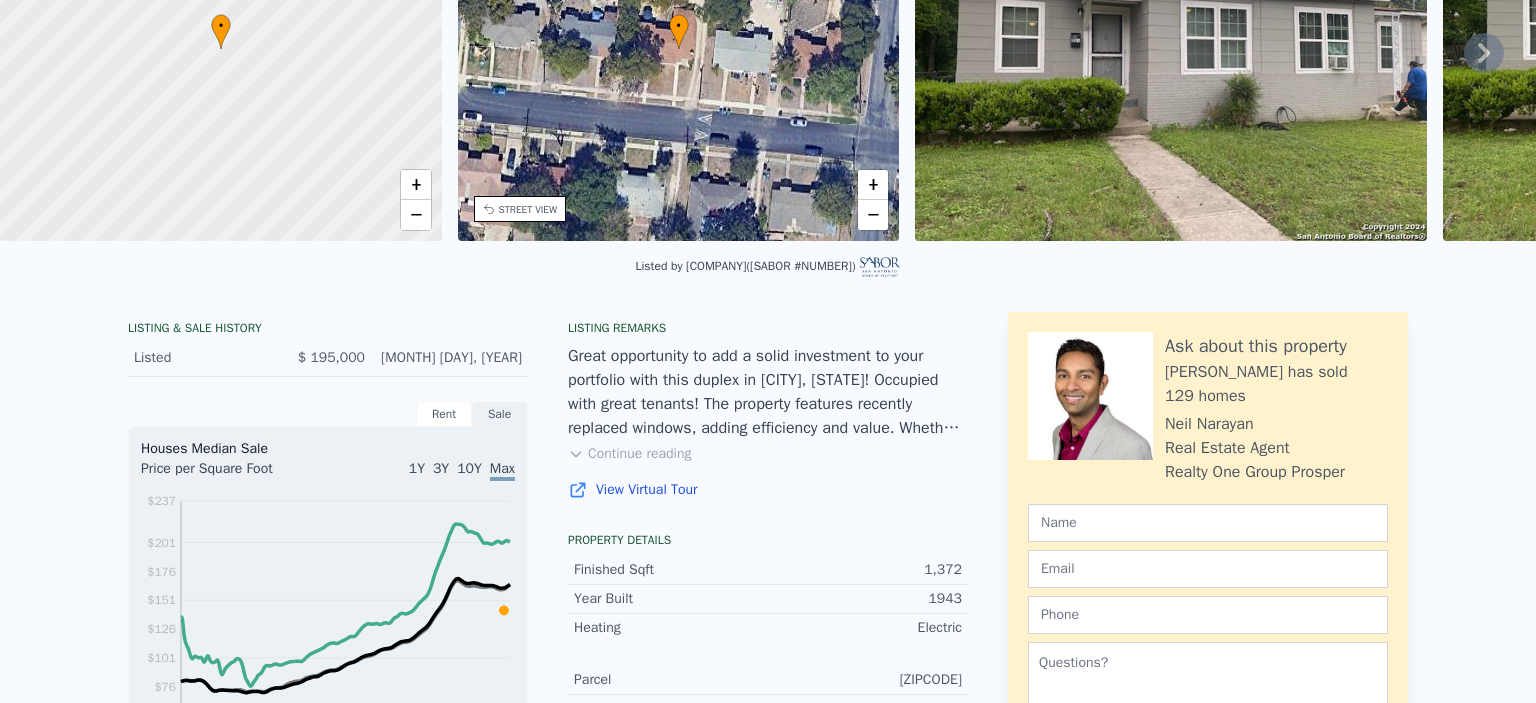 scroll, scrollTop: 0, scrollLeft: 0, axis: both 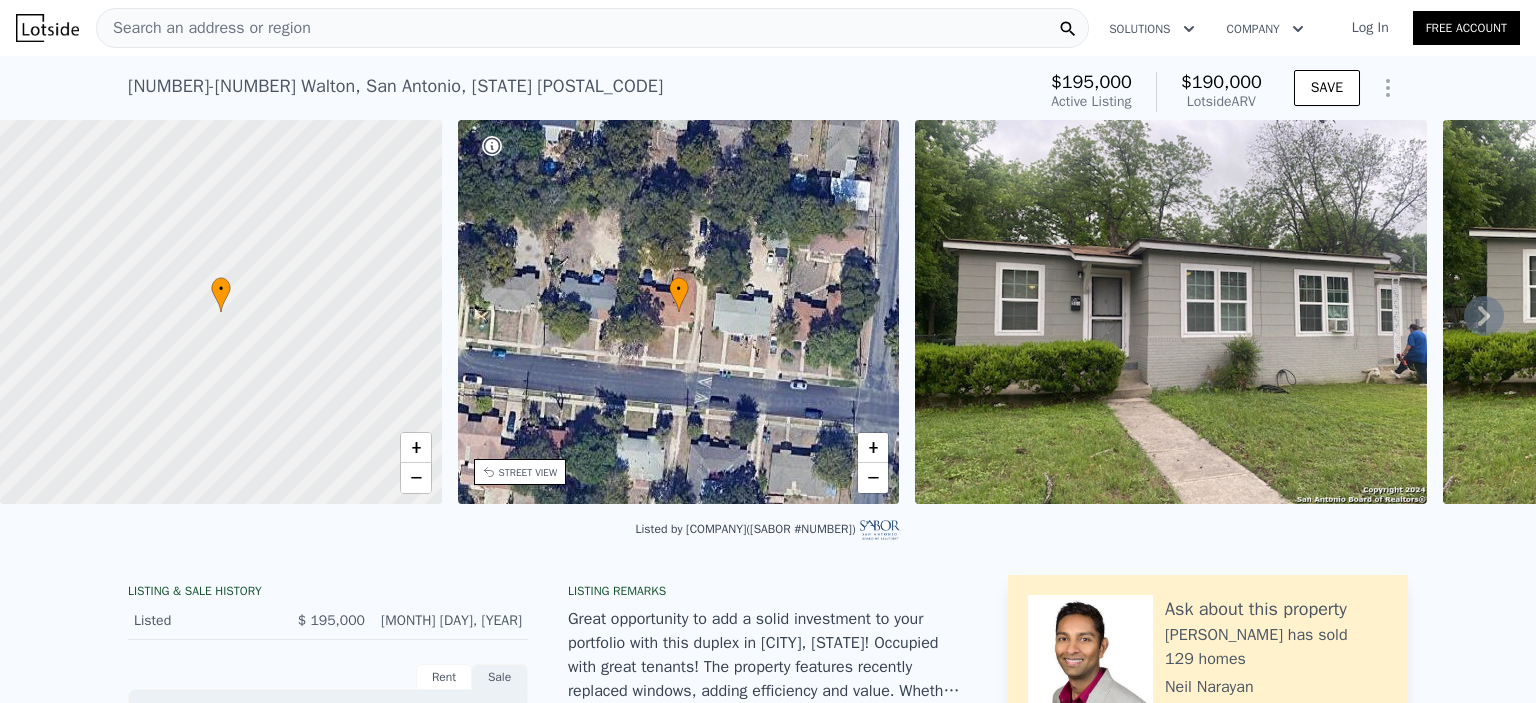 click on "Search an address or region" at bounding box center (204, 28) 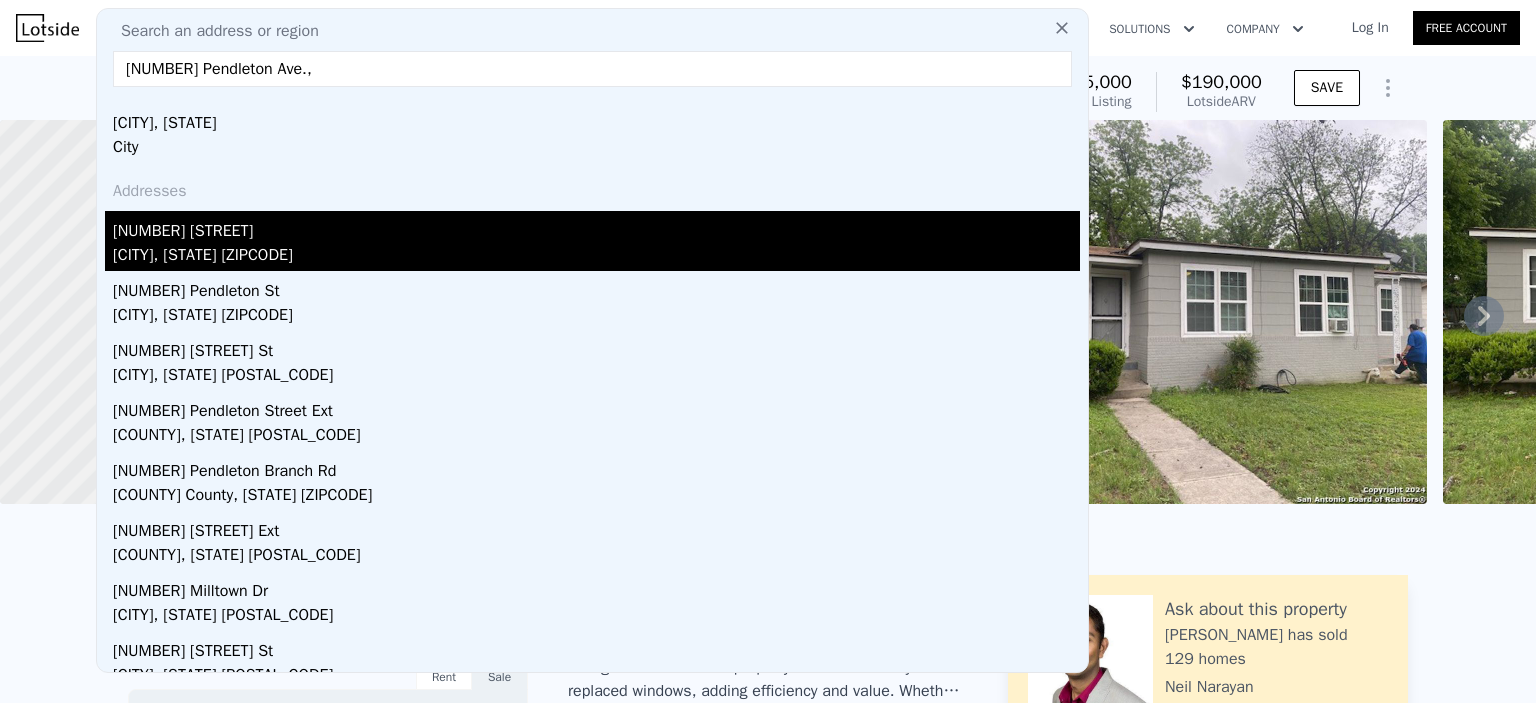 type on "[NUMBER] Pendleton Ave.," 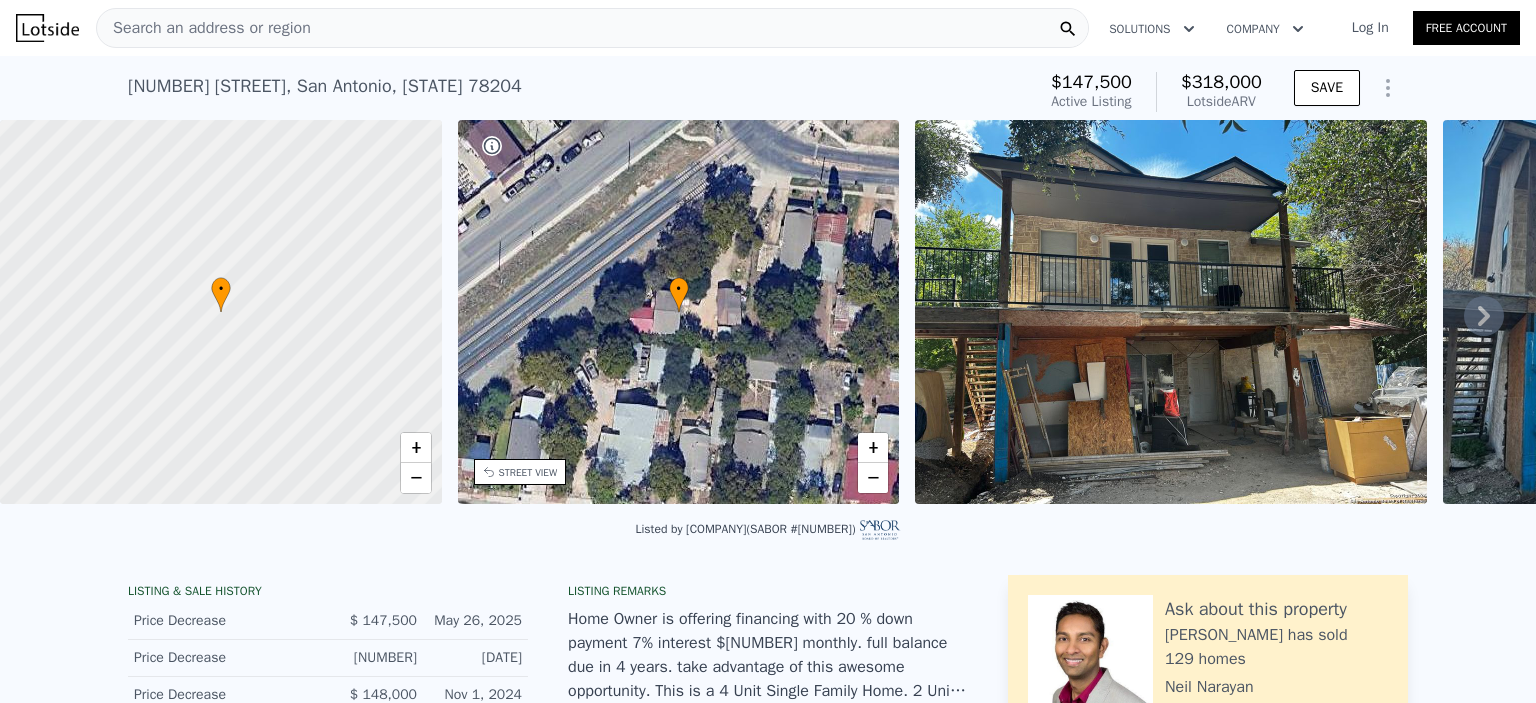 click 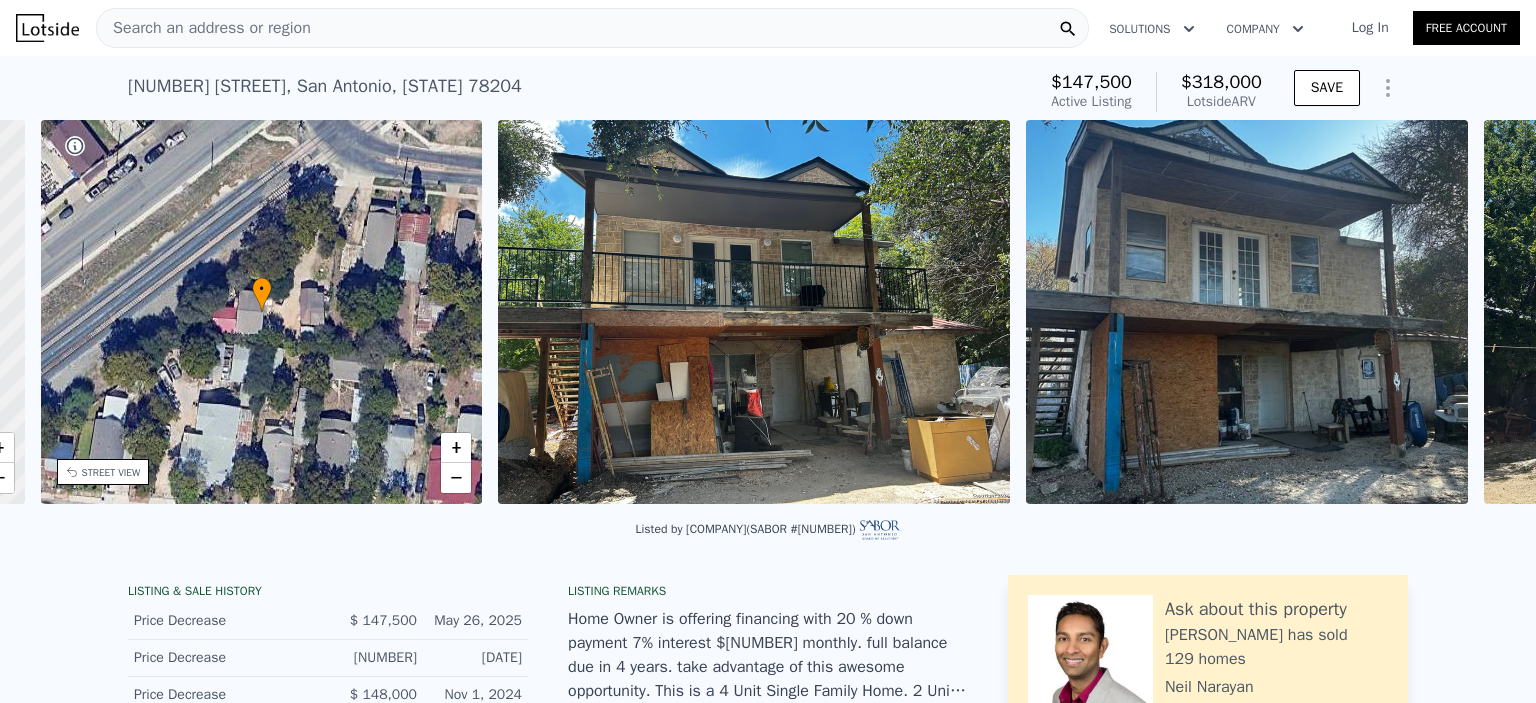 scroll, scrollTop: 0, scrollLeft: 465, axis: horizontal 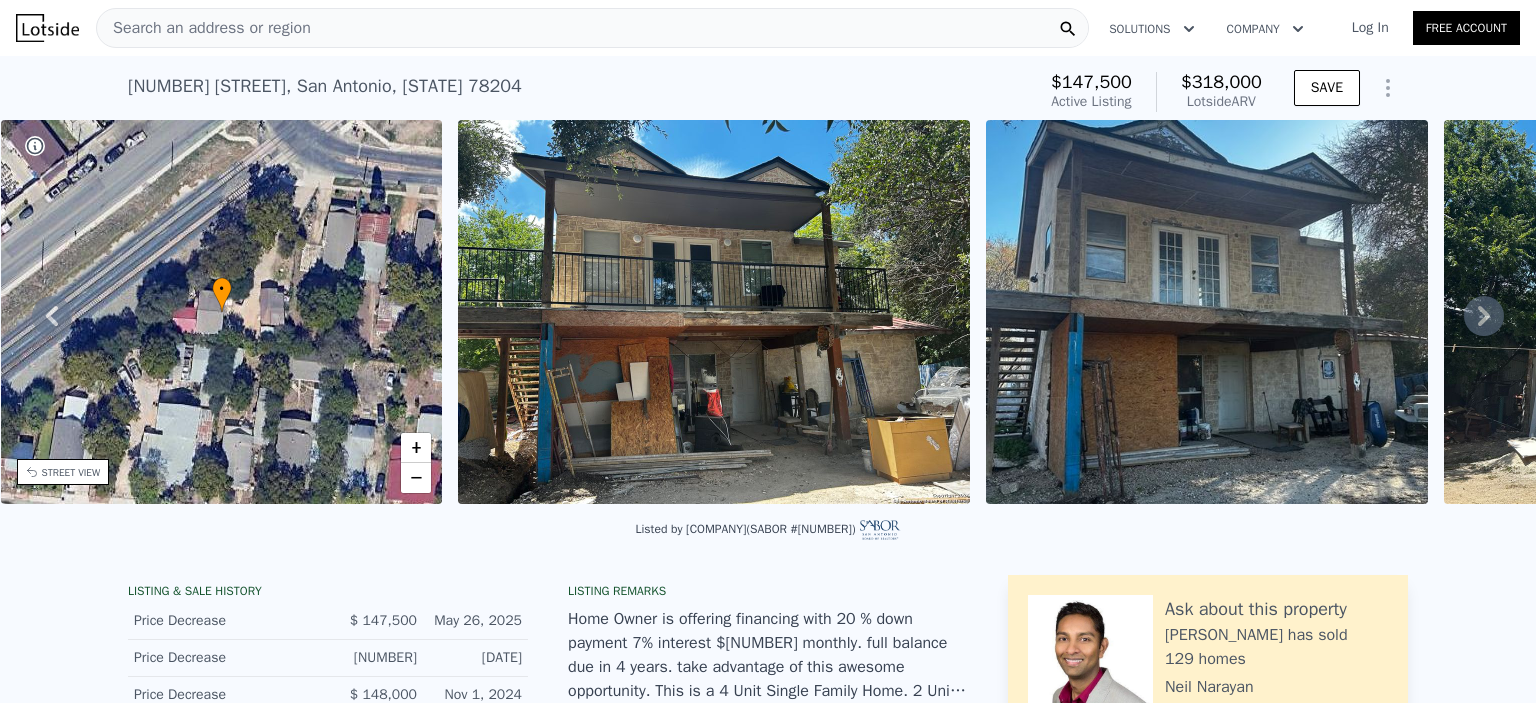 click 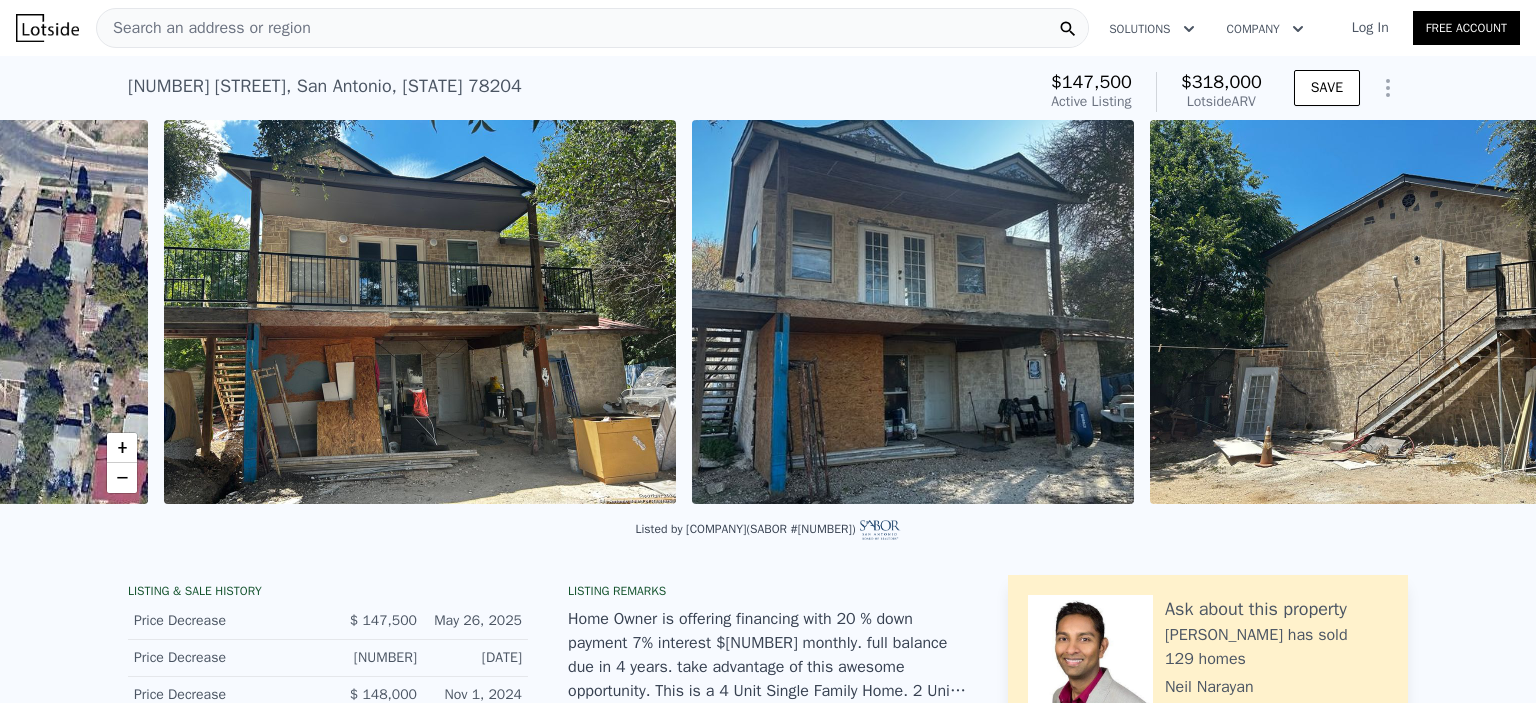 scroll, scrollTop: 0, scrollLeft: 915, axis: horizontal 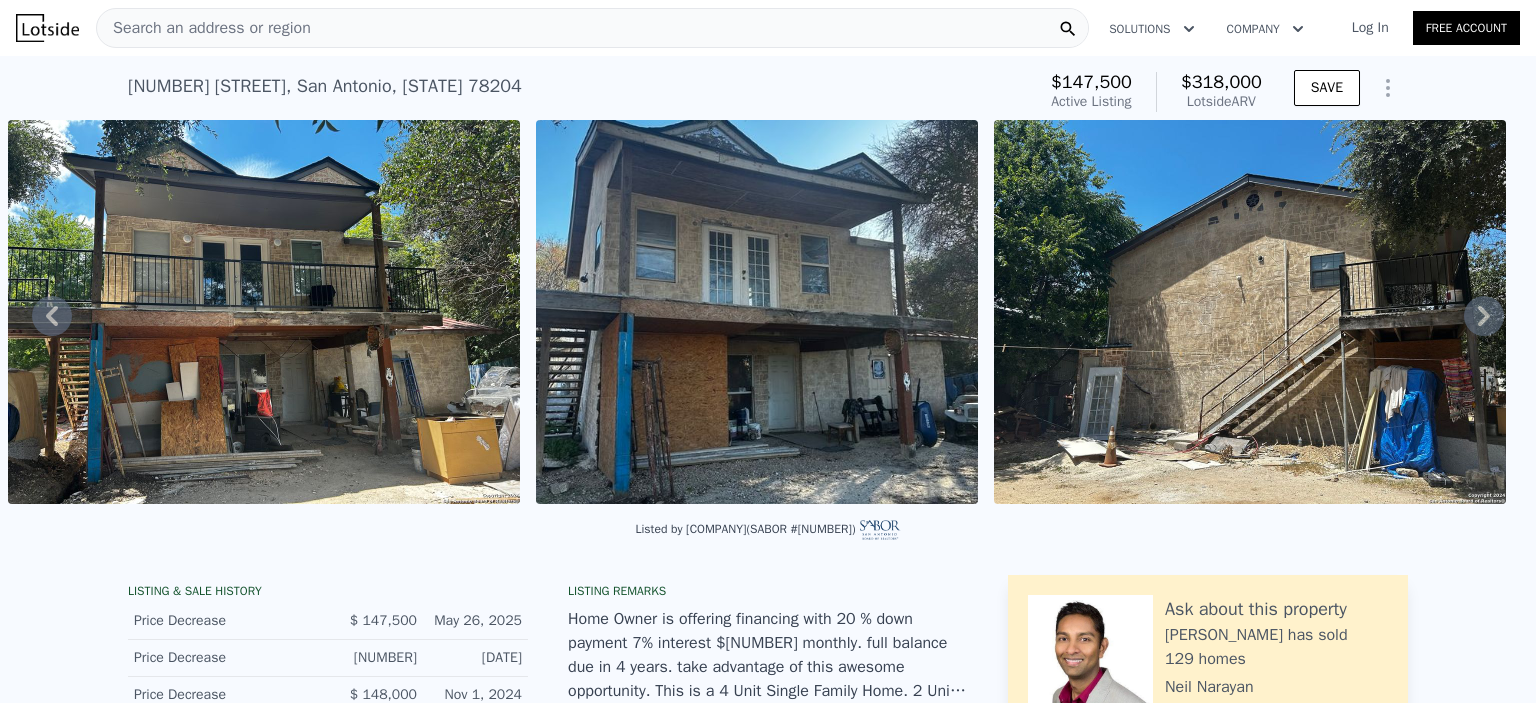 click 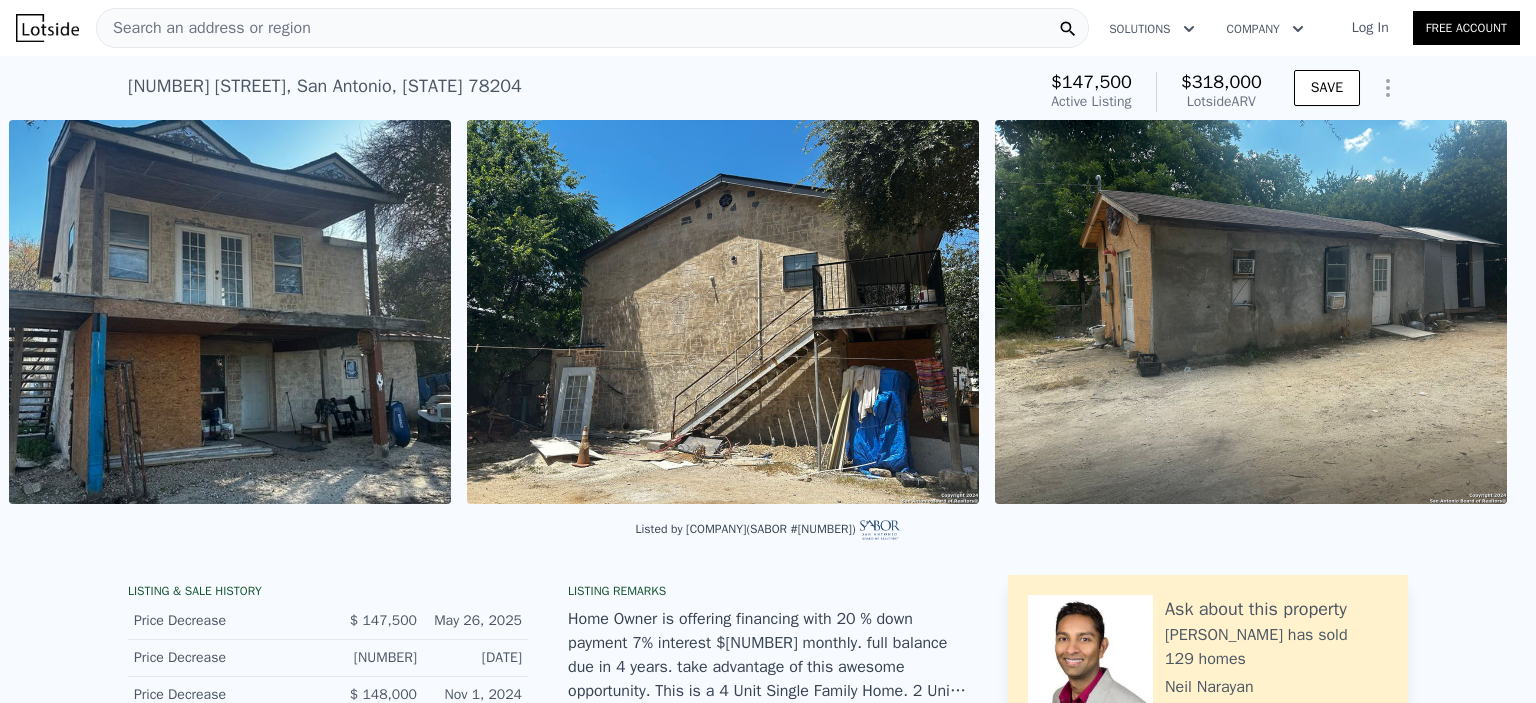 scroll, scrollTop: 0, scrollLeft: 1443, axis: horizontal 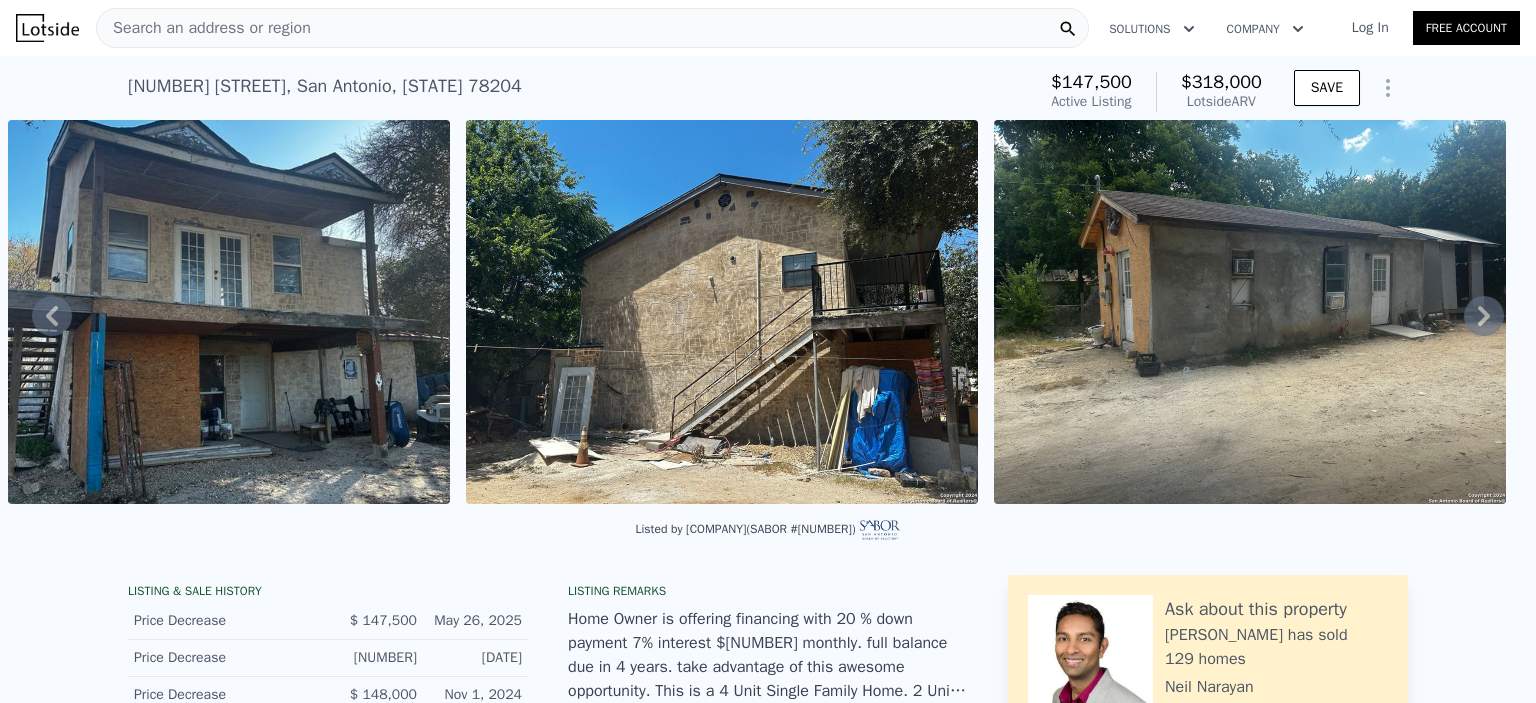 click 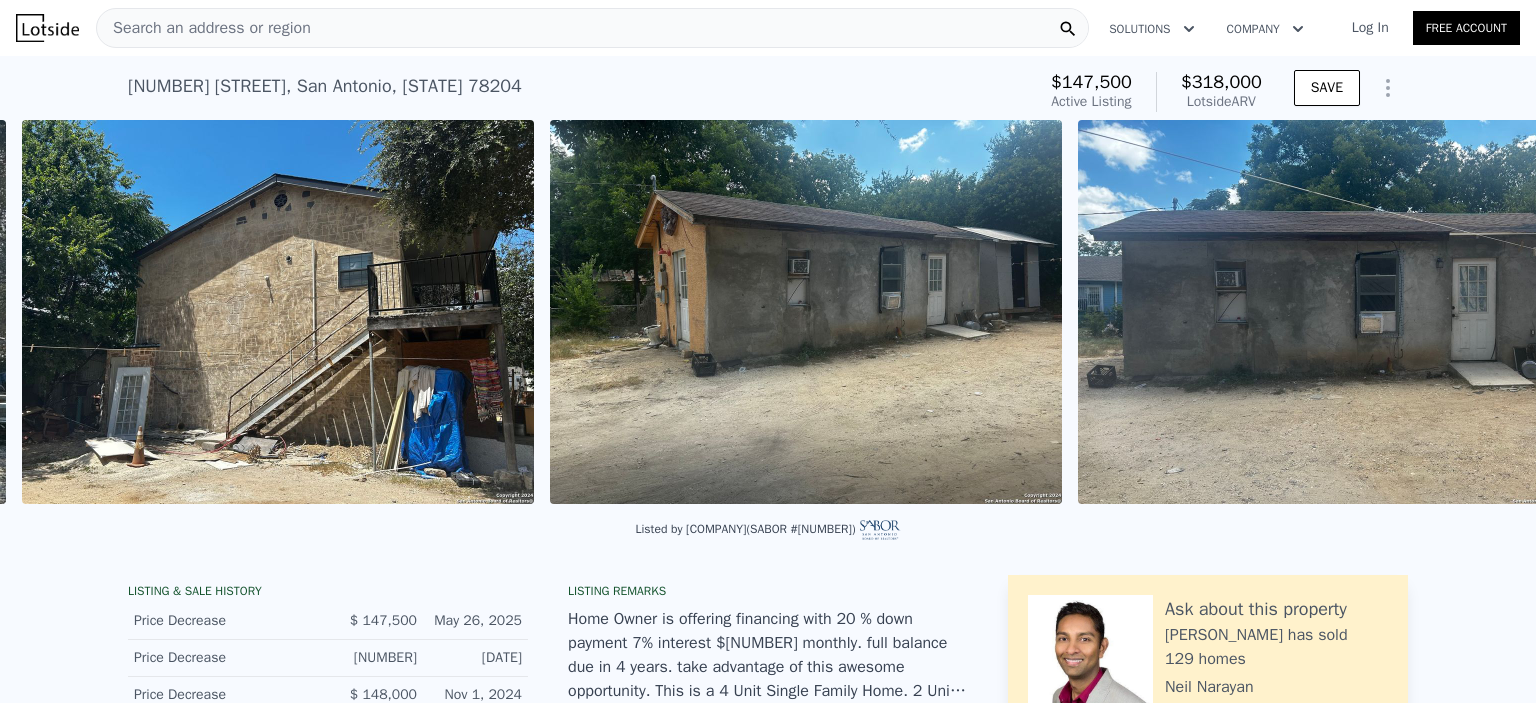 scroll, scrollTop: 0, scrollLeft: 1900, axis: horizontal 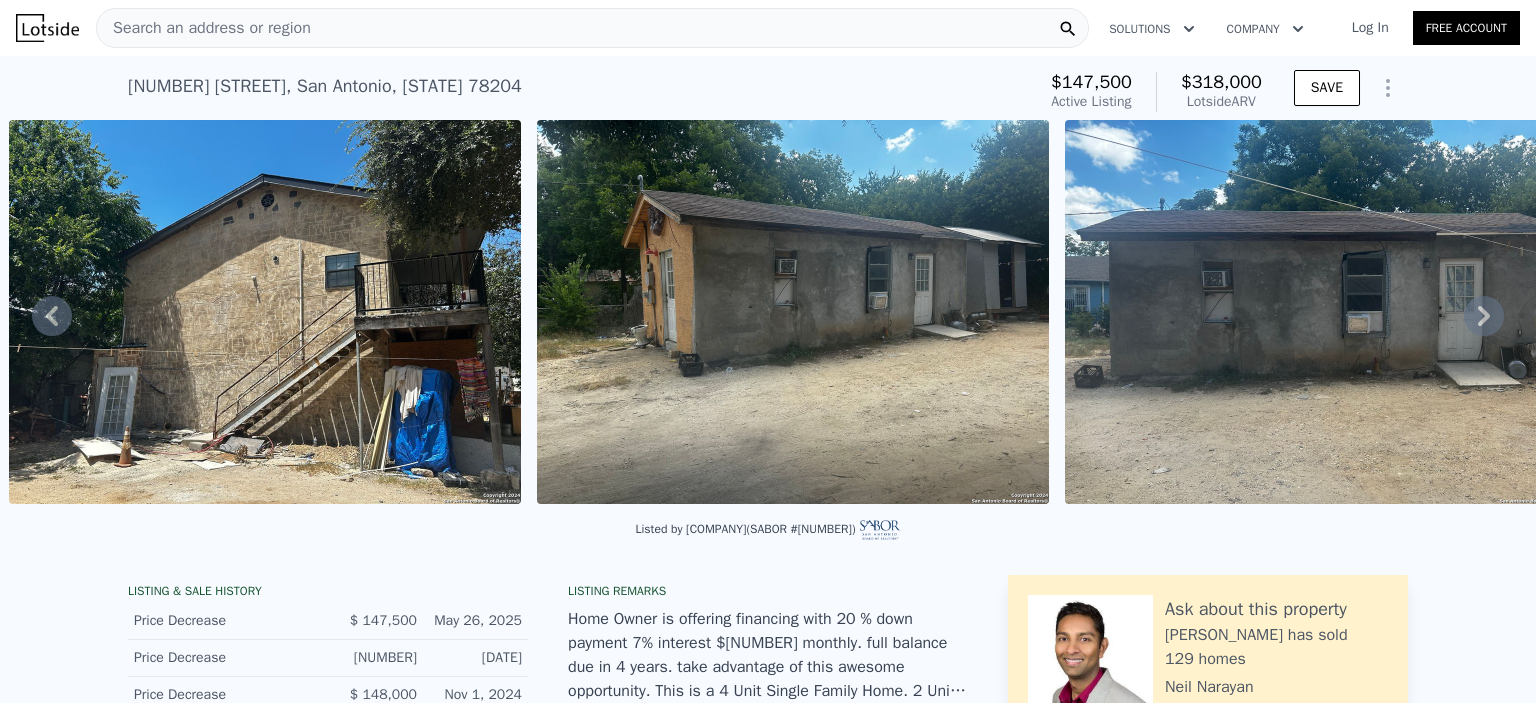 click 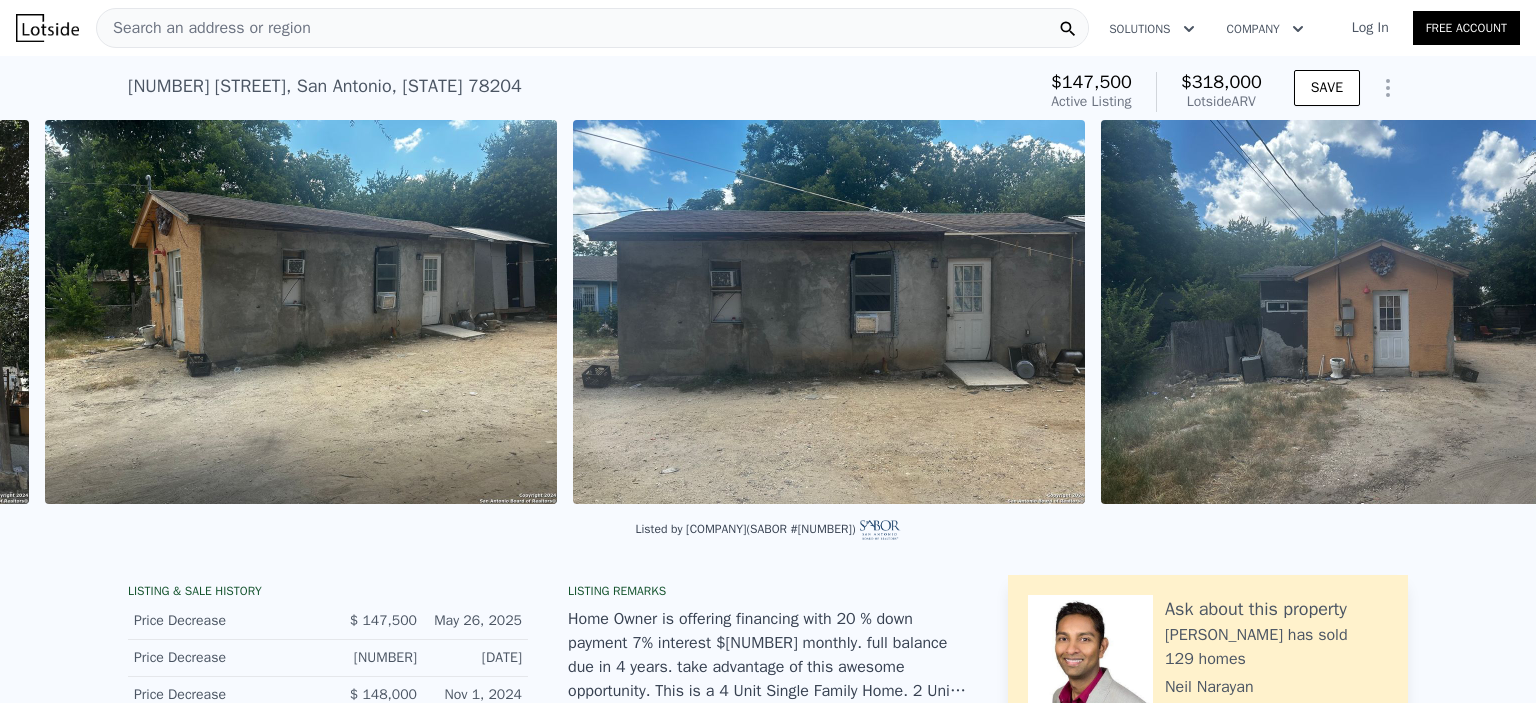 scroll, scrollTop: 0, scrollLeft: 2428, axis: horizontal 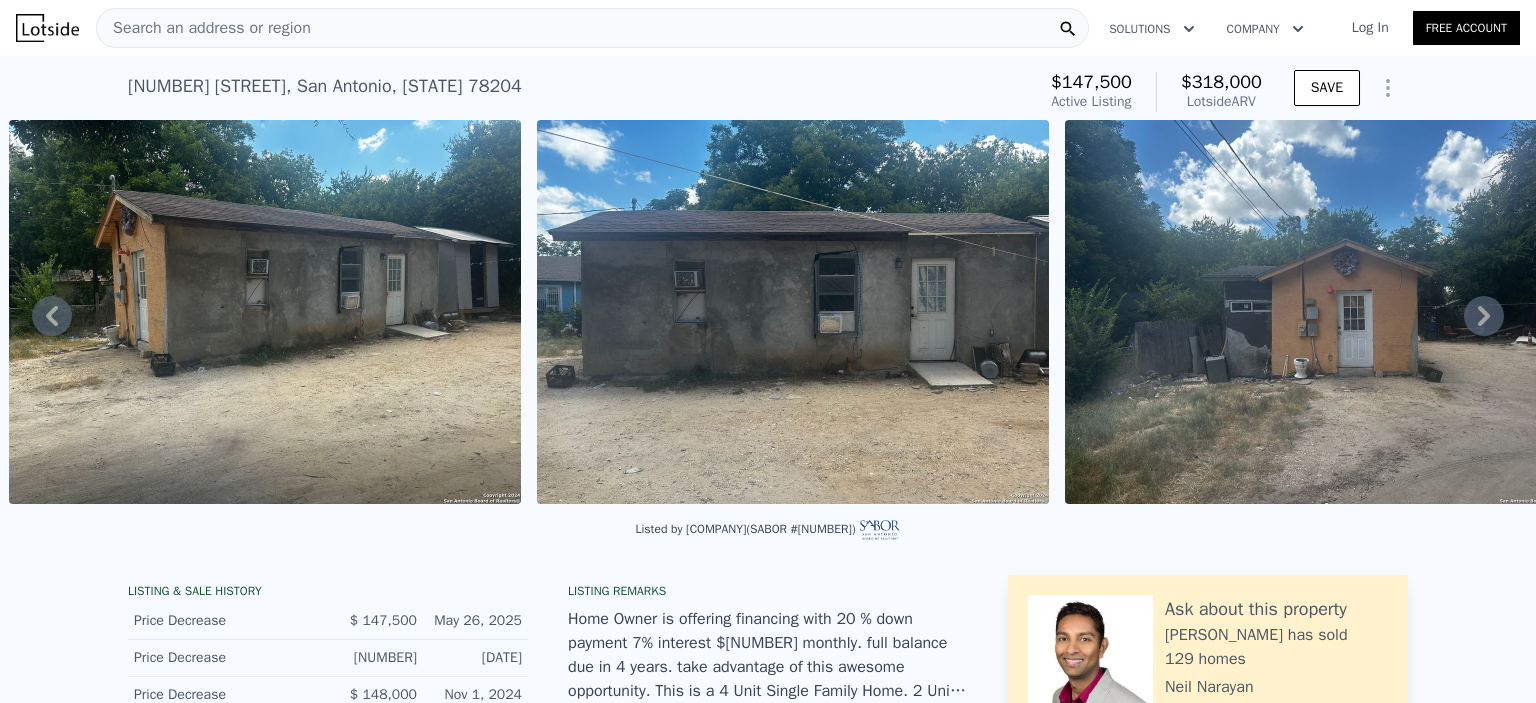 click 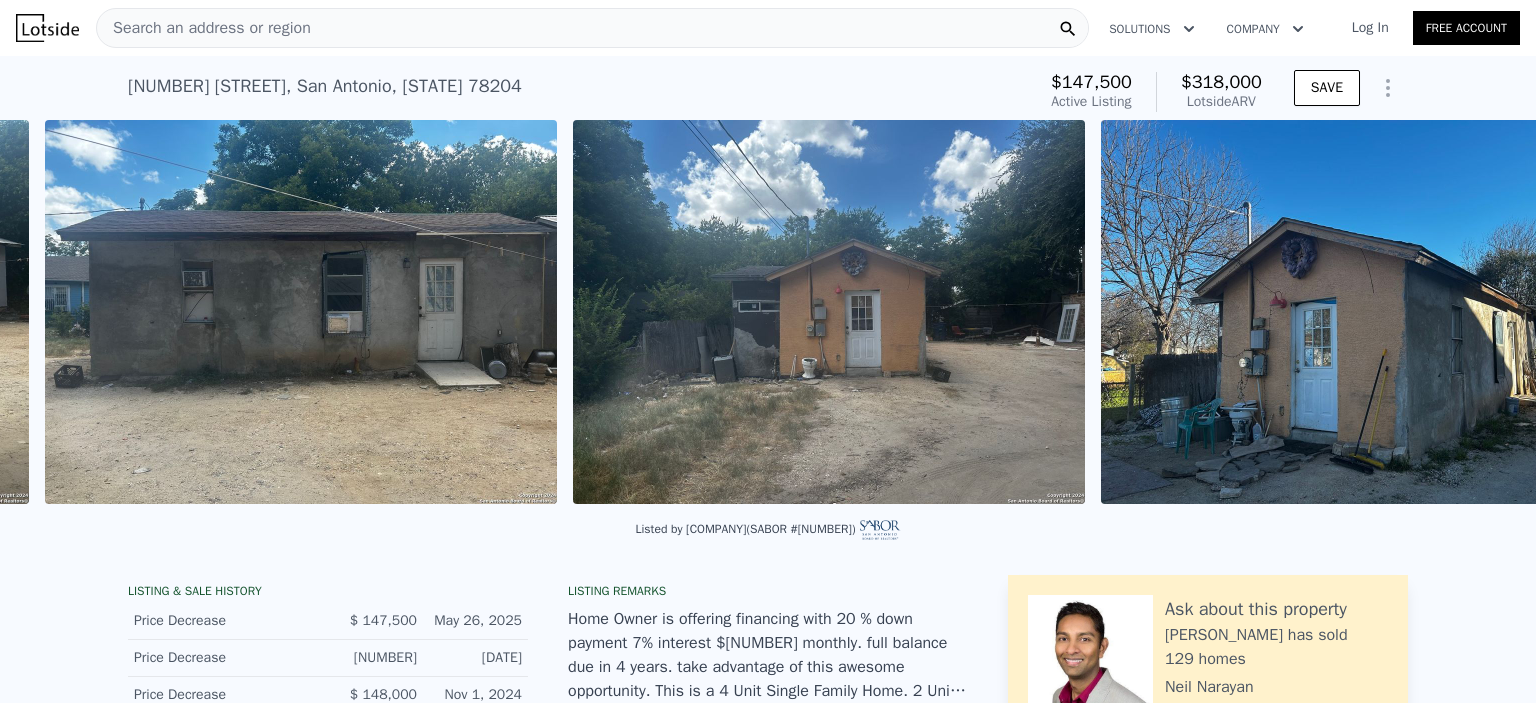 scroll, scrollTop: 0, scrollLeft: 2956, axis: horizontal 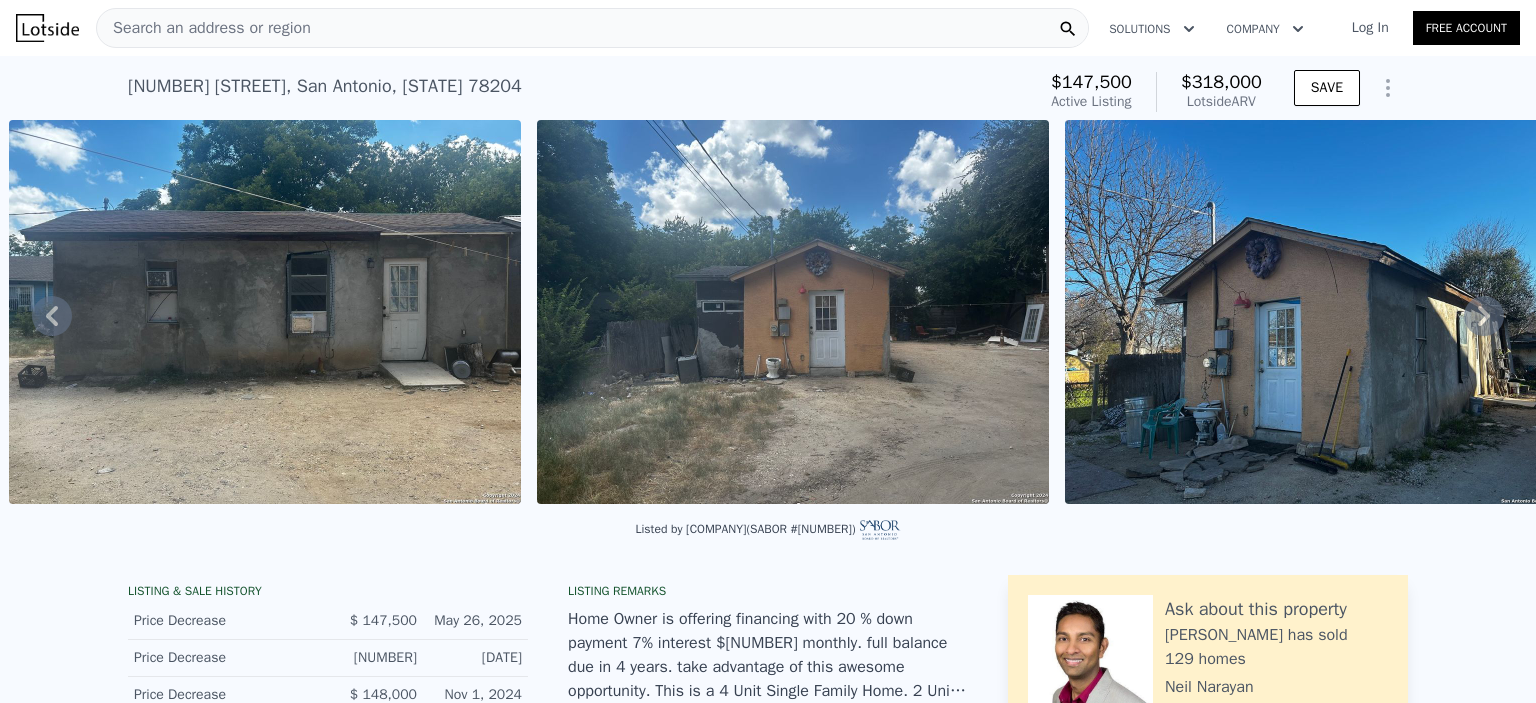 click 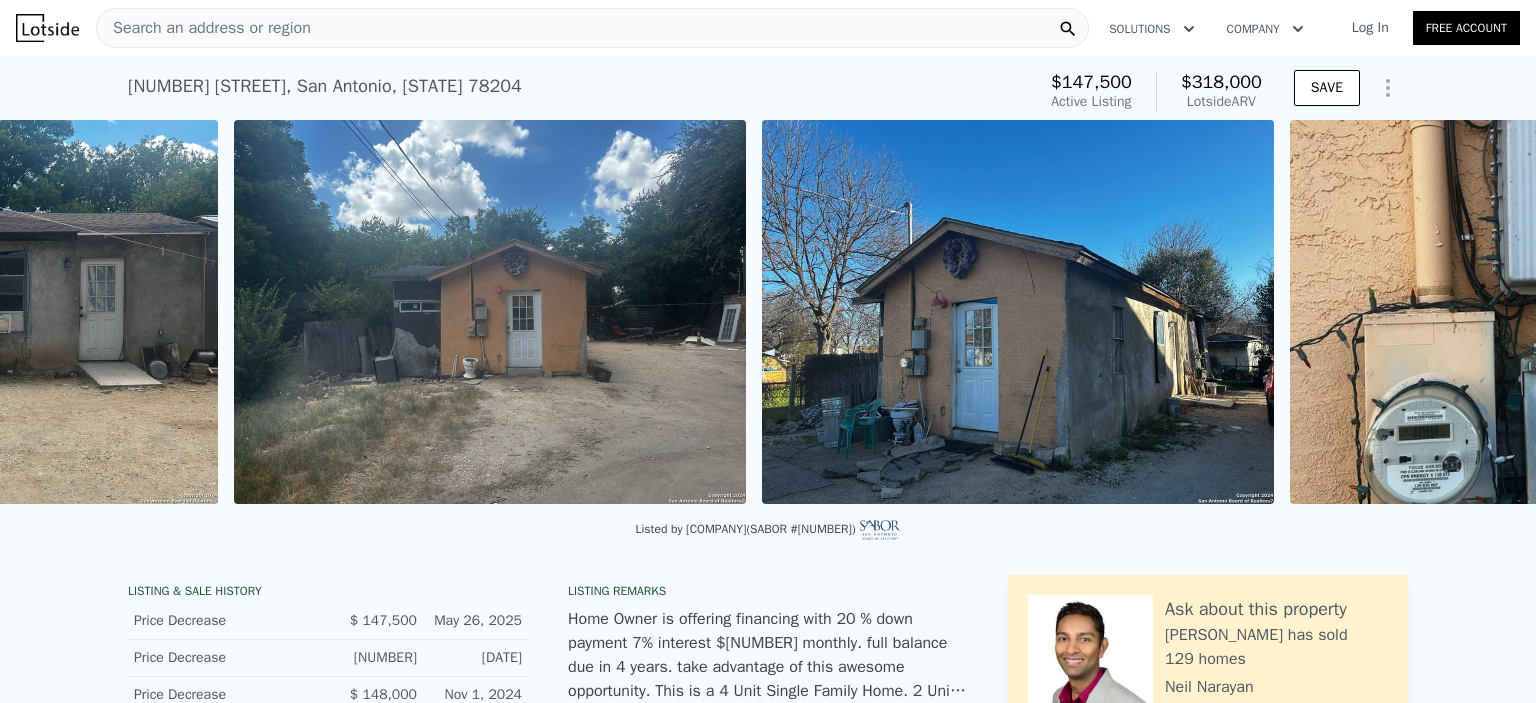 scroll, scrollTop: 0, scrollLeft: 3484, axis: horizontal 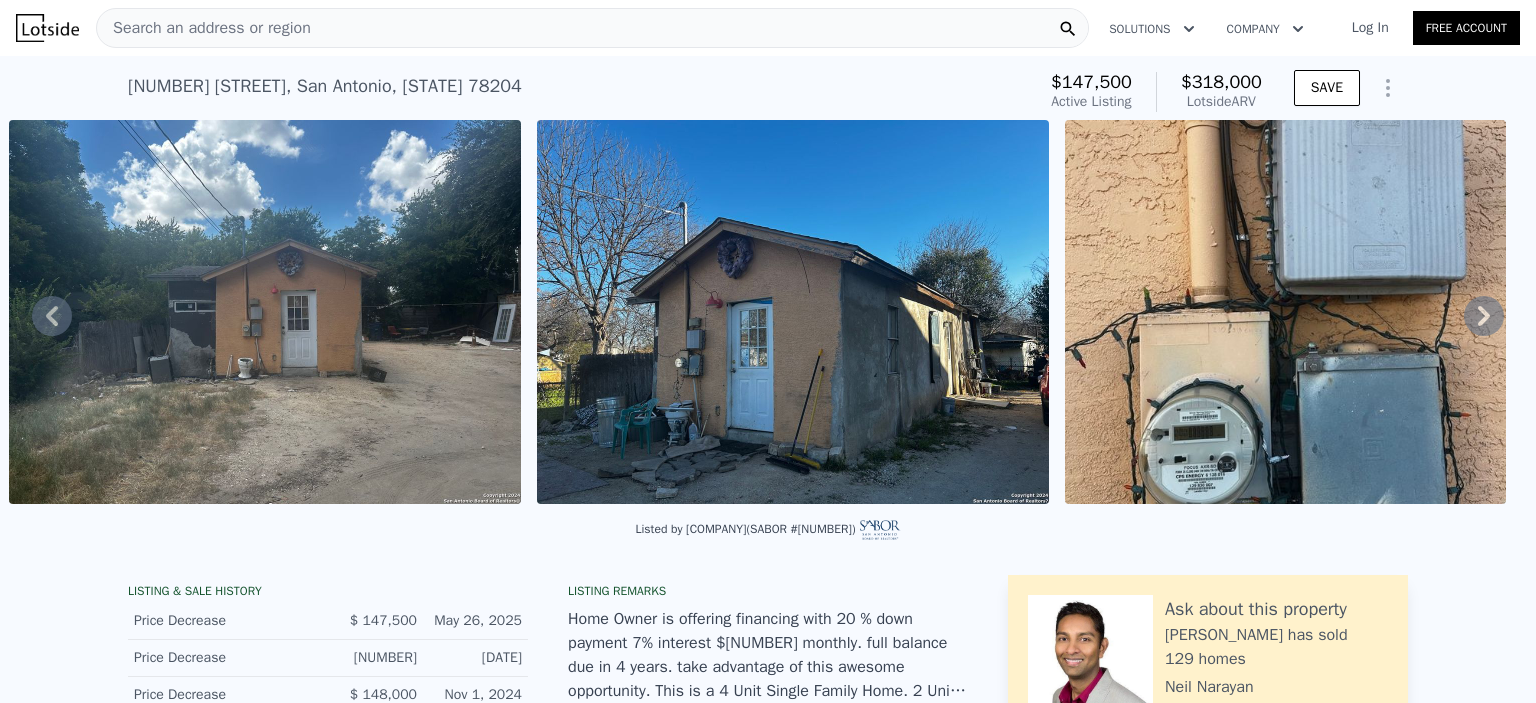 click 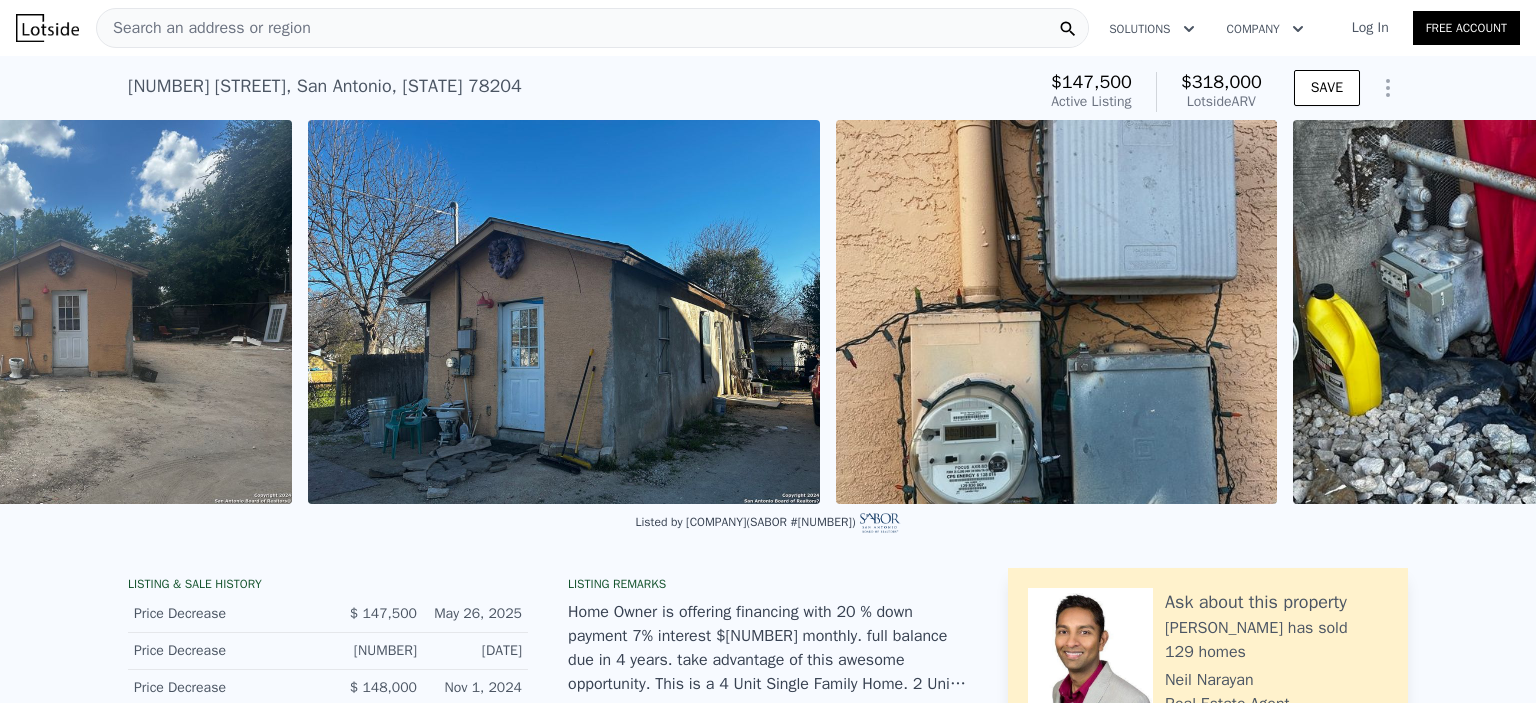 scroll, scrollTop: 0, scrollLeft: 3935, axis: horizontal 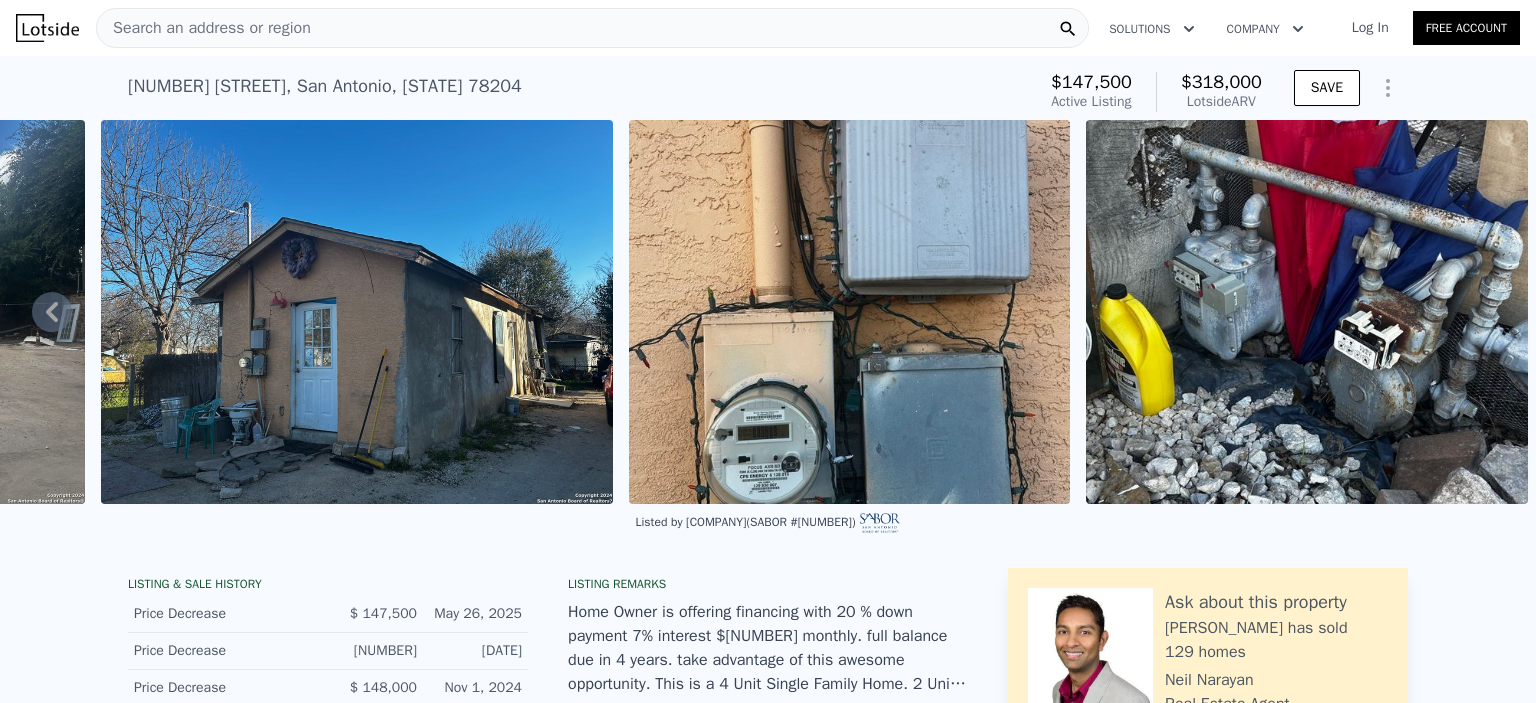 click on "Search an address or region" at bounding box center (204, 28) 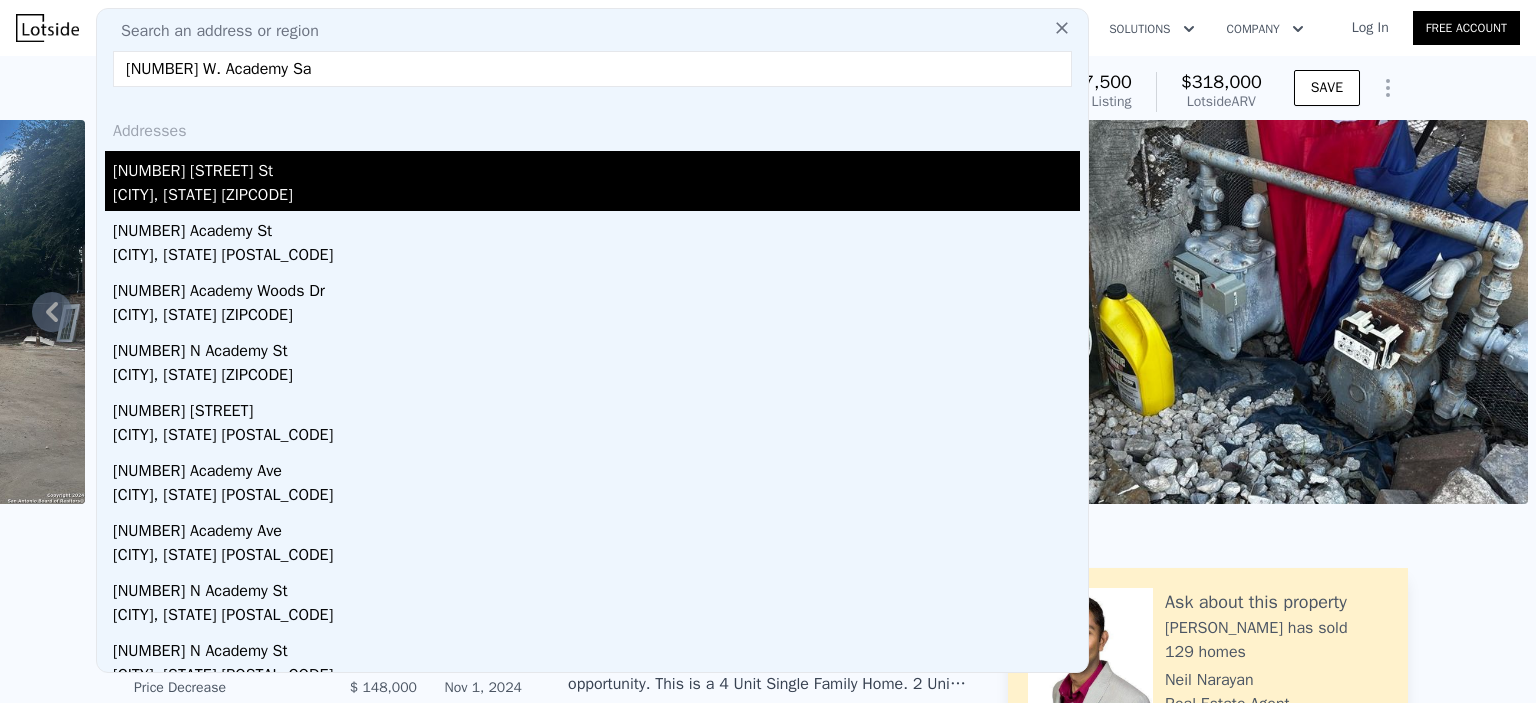type on "[NUMBER] W. Academy Sa" 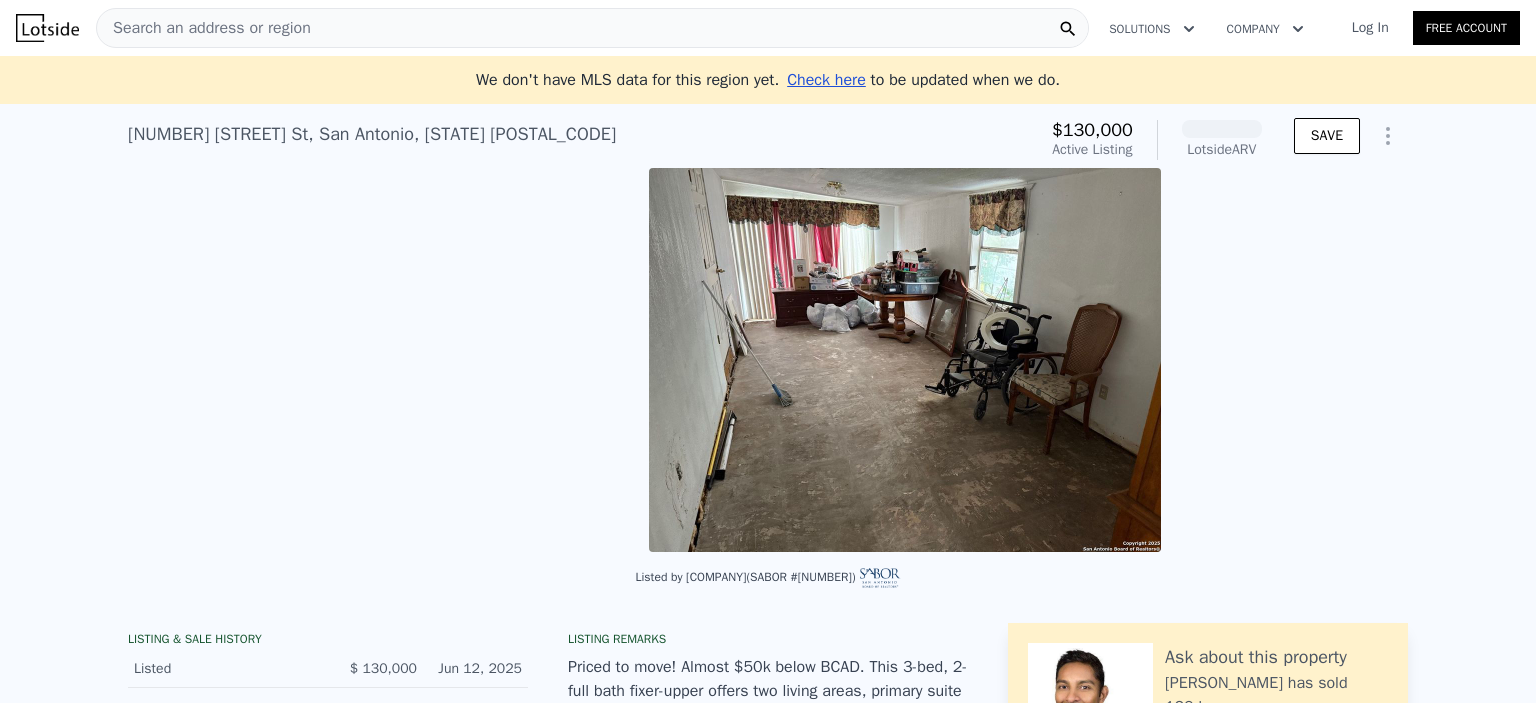scroll, scrollTop: 0, scrollLeft: 4118, axis: horizontal 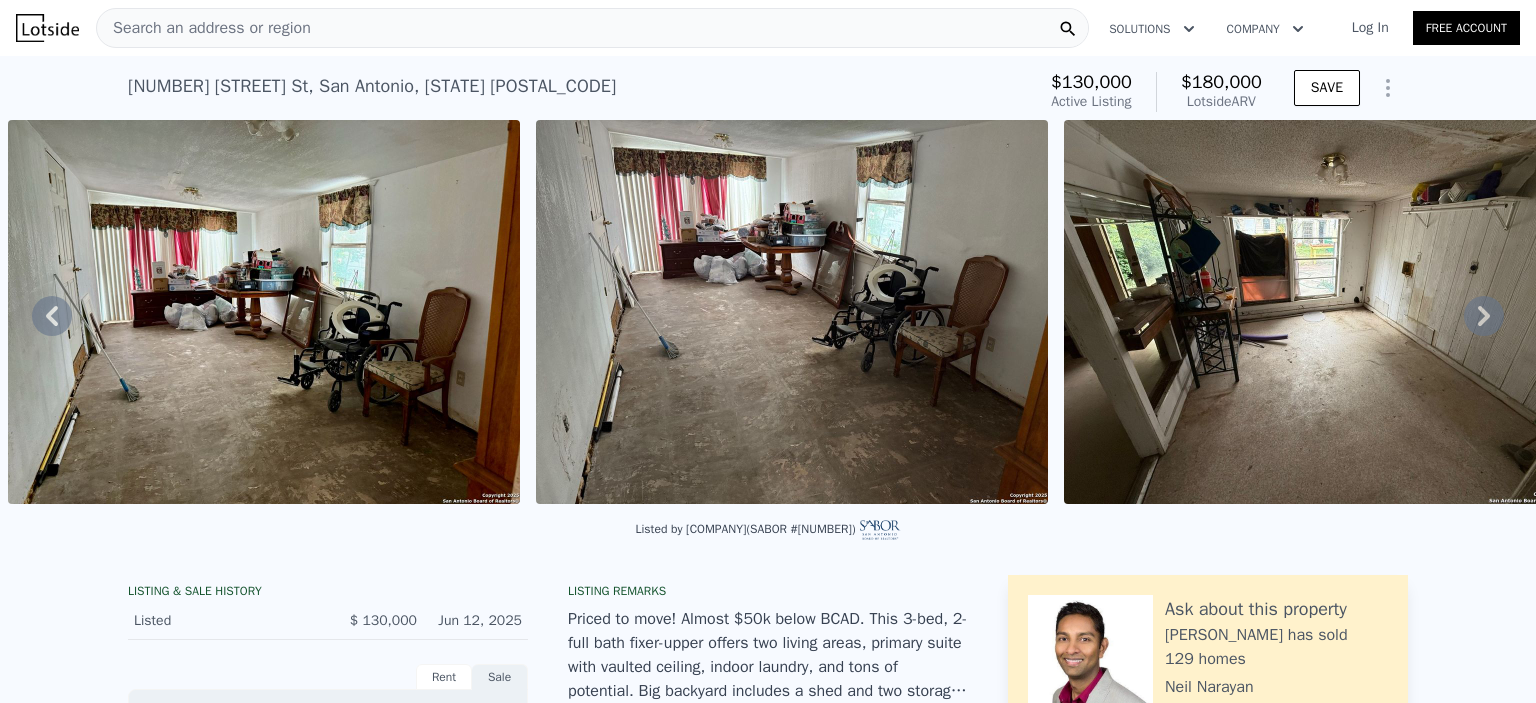 click at bounding box center [264, 315] 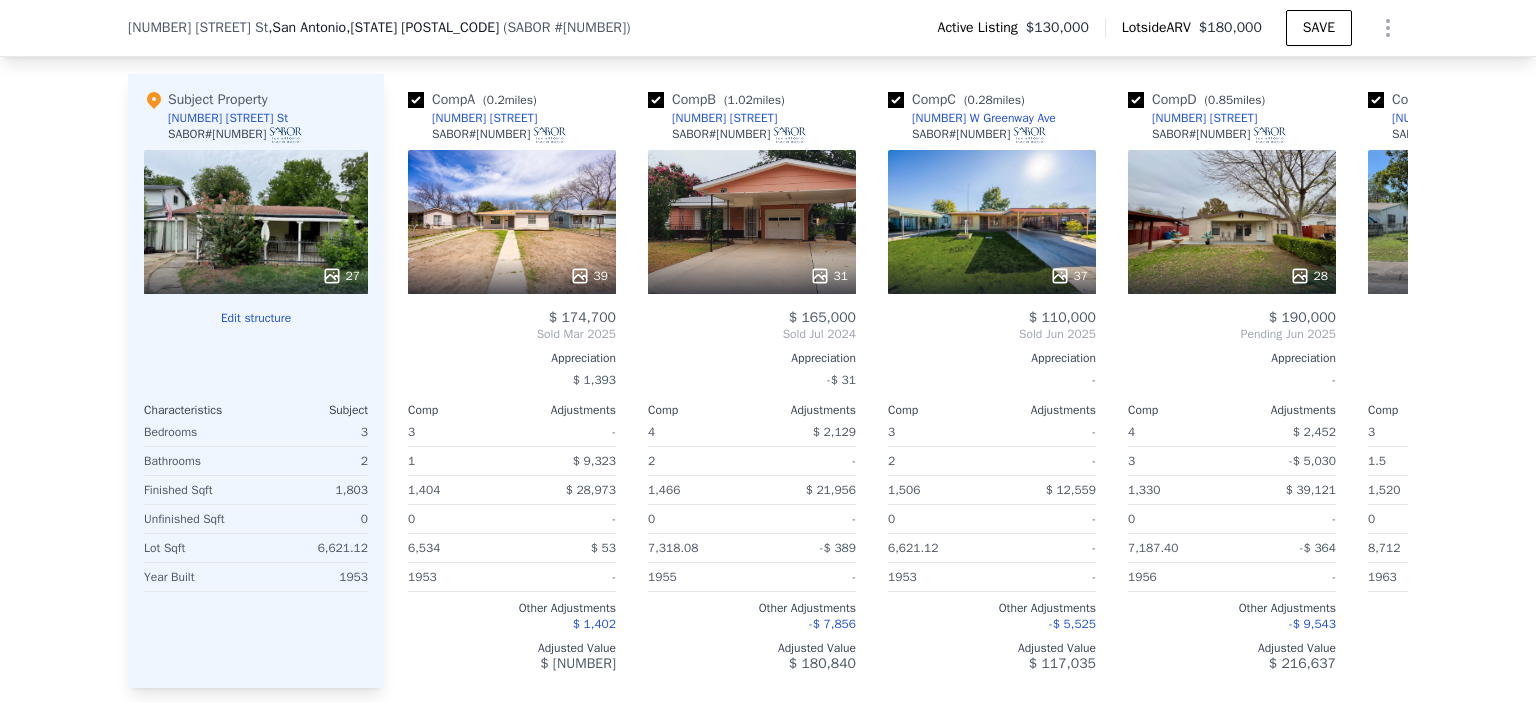 scroll, scrollTop: 1983, scrollLeft: 0, axis: vertical 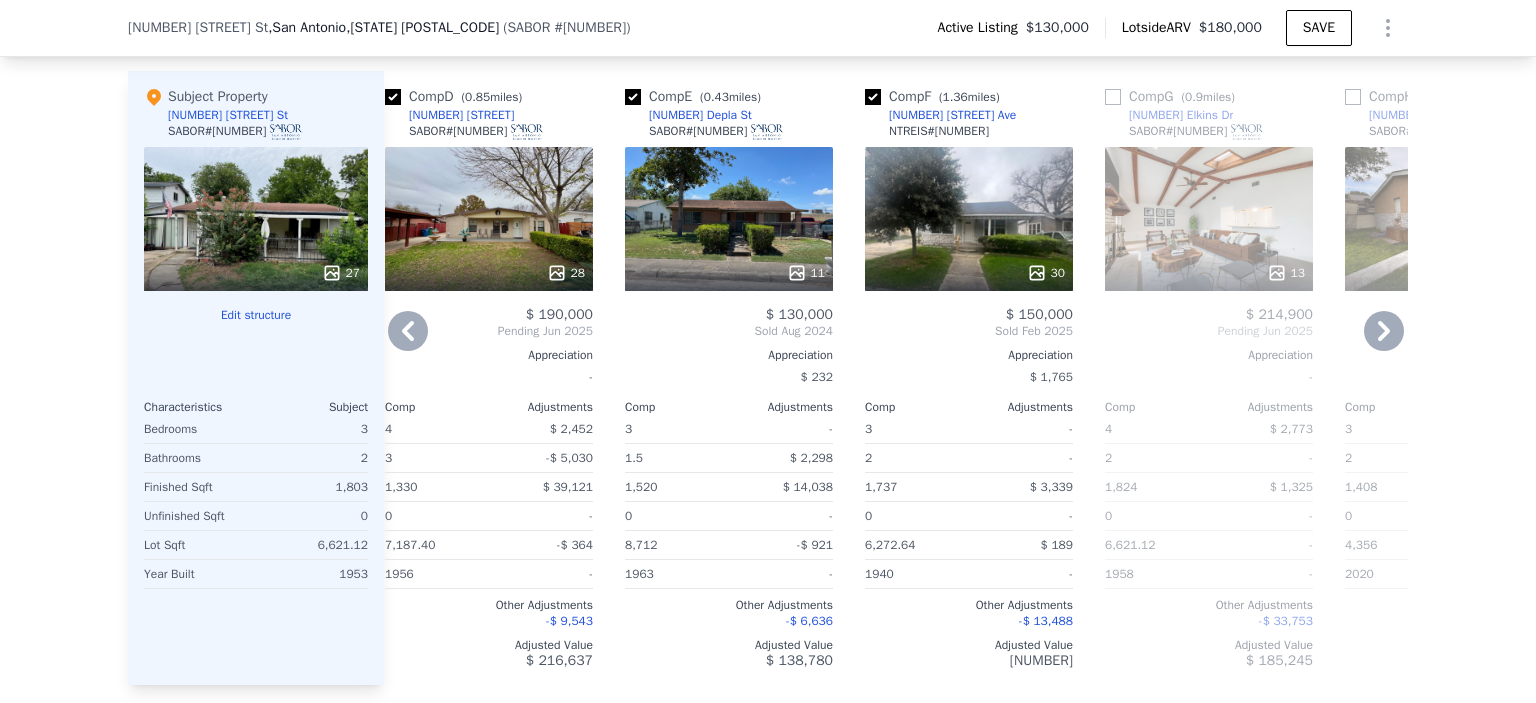 type on "2" 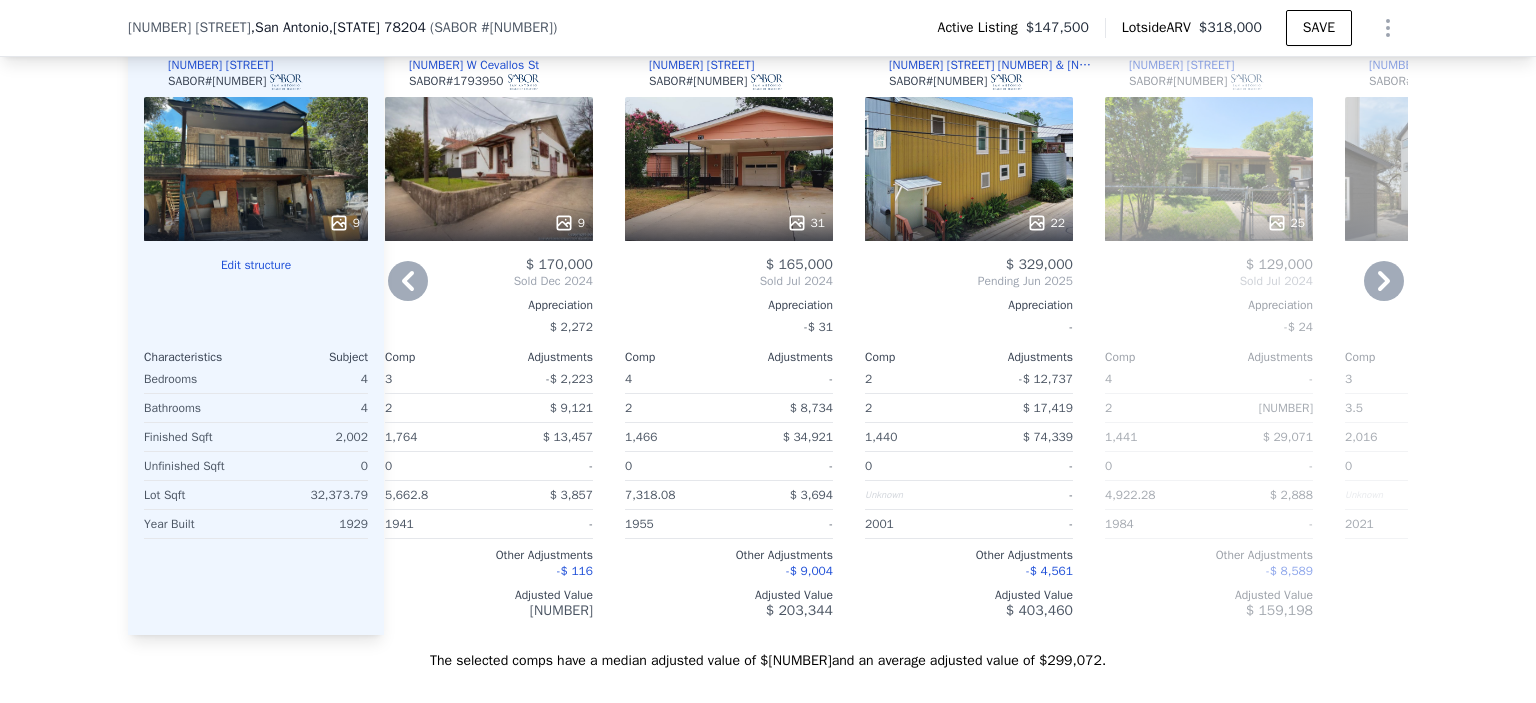 scroll, scrollTop: 0, scrollLeft: 3512, axis: horizontal 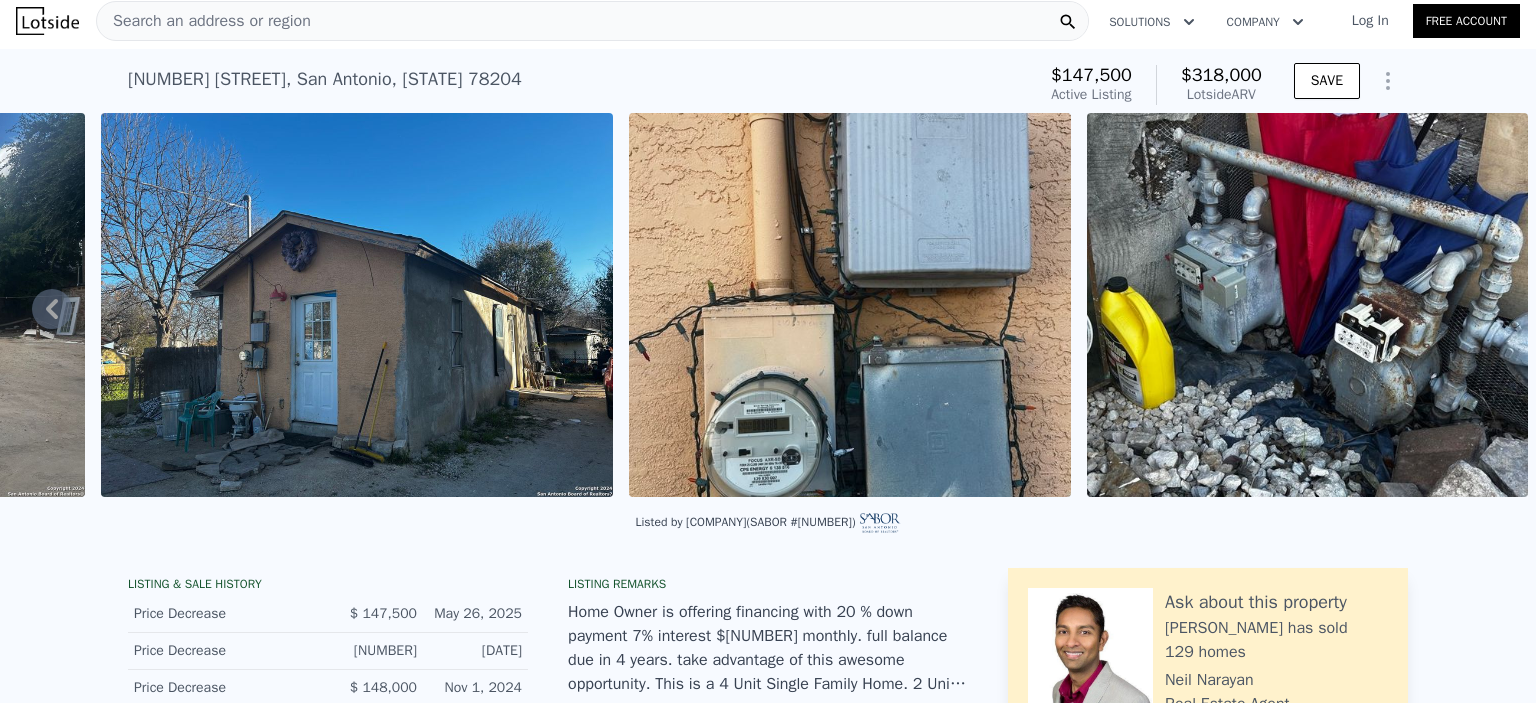click on "Search an address or region" at bounding box center (204, 21) 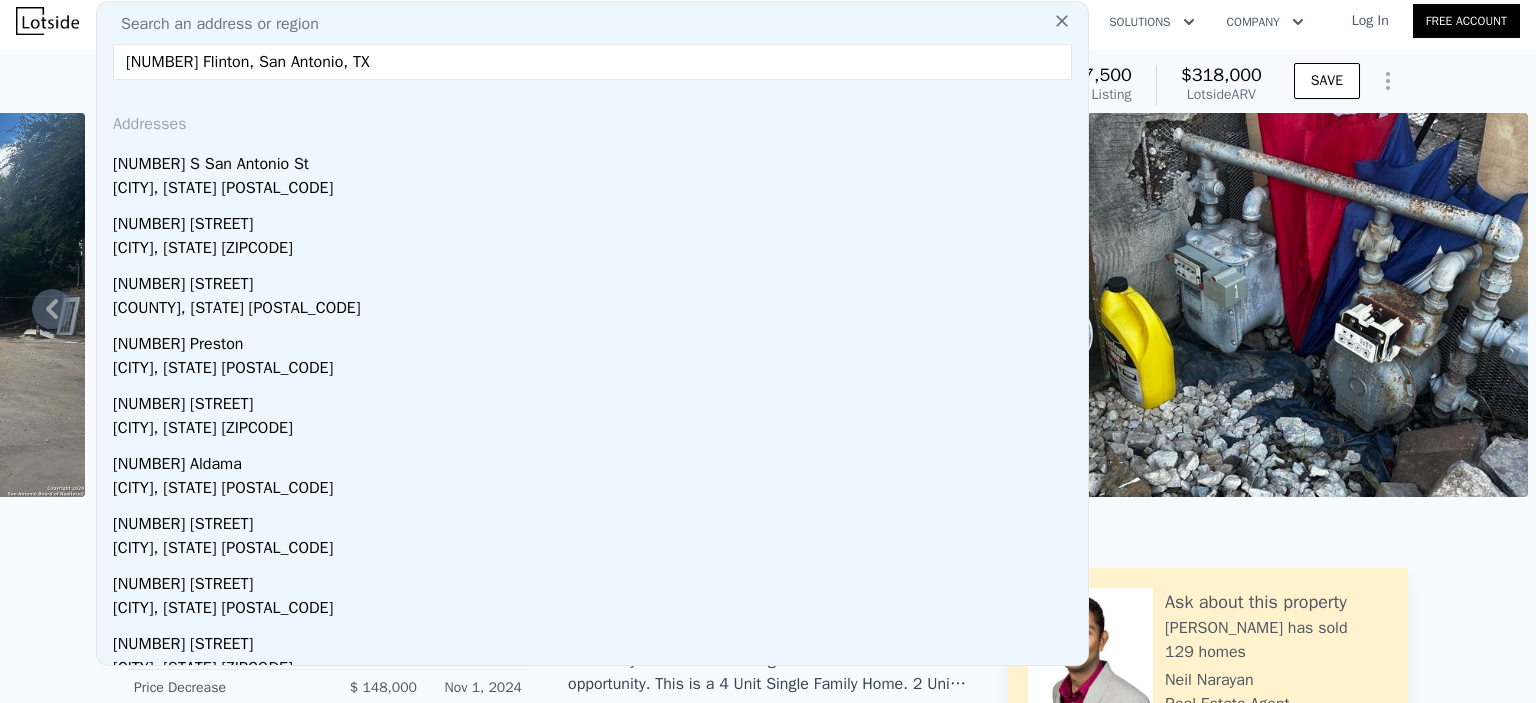 click on "[NUMBER] Flinton, San Antonio, TX" at bounding box center [592, 62] 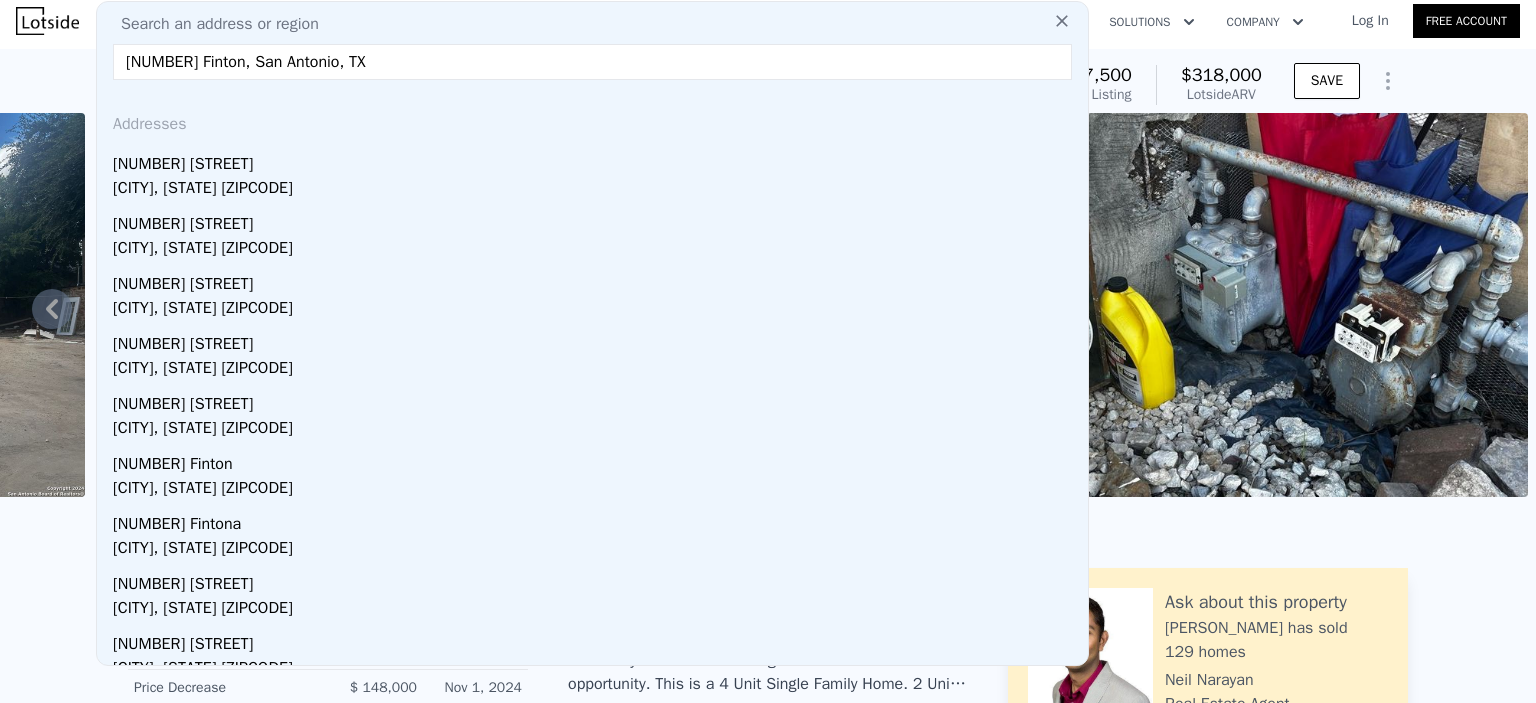 click on "[NUMBER] Finton, San Antonio, TX" at bounding box center [592, 62] 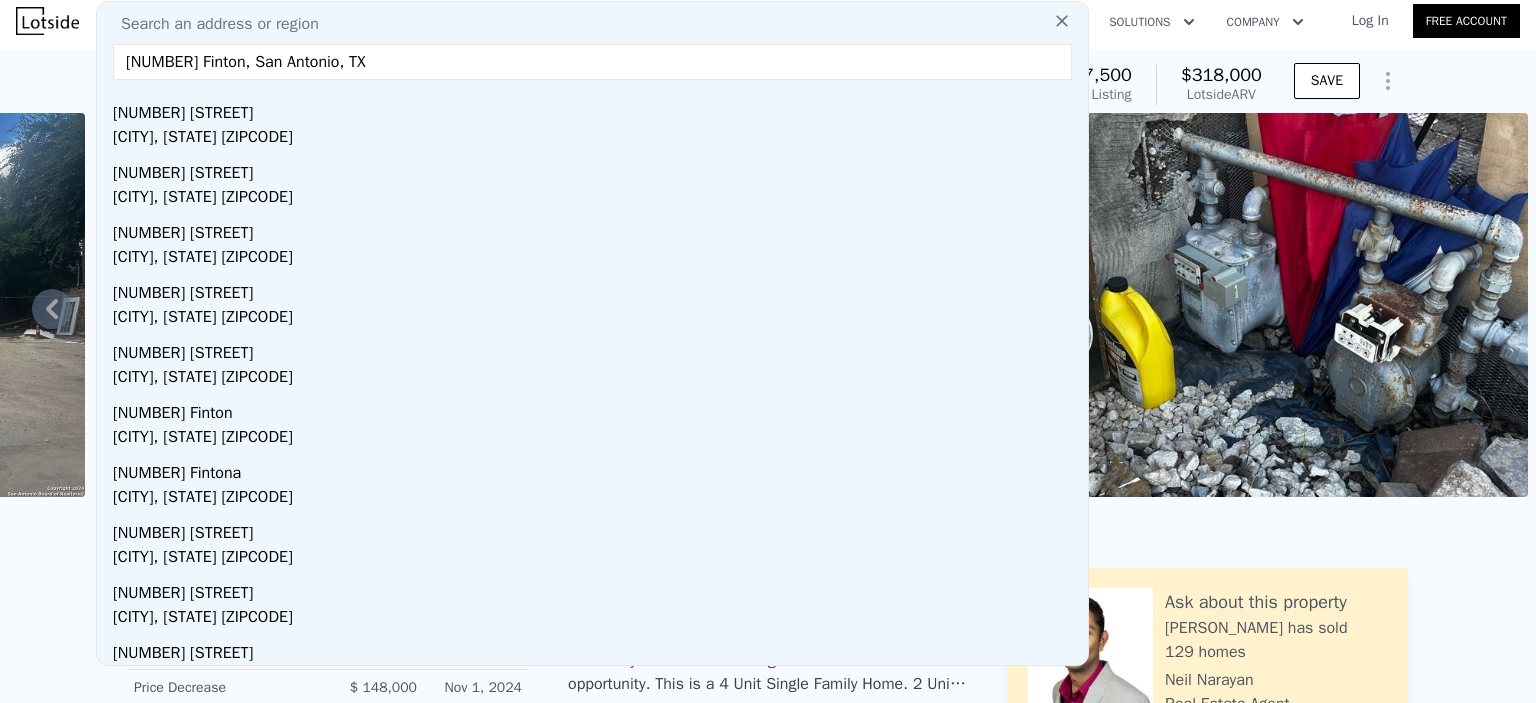 scroll, scrollTop: 78, scrollLeft: 0, axis: vertical 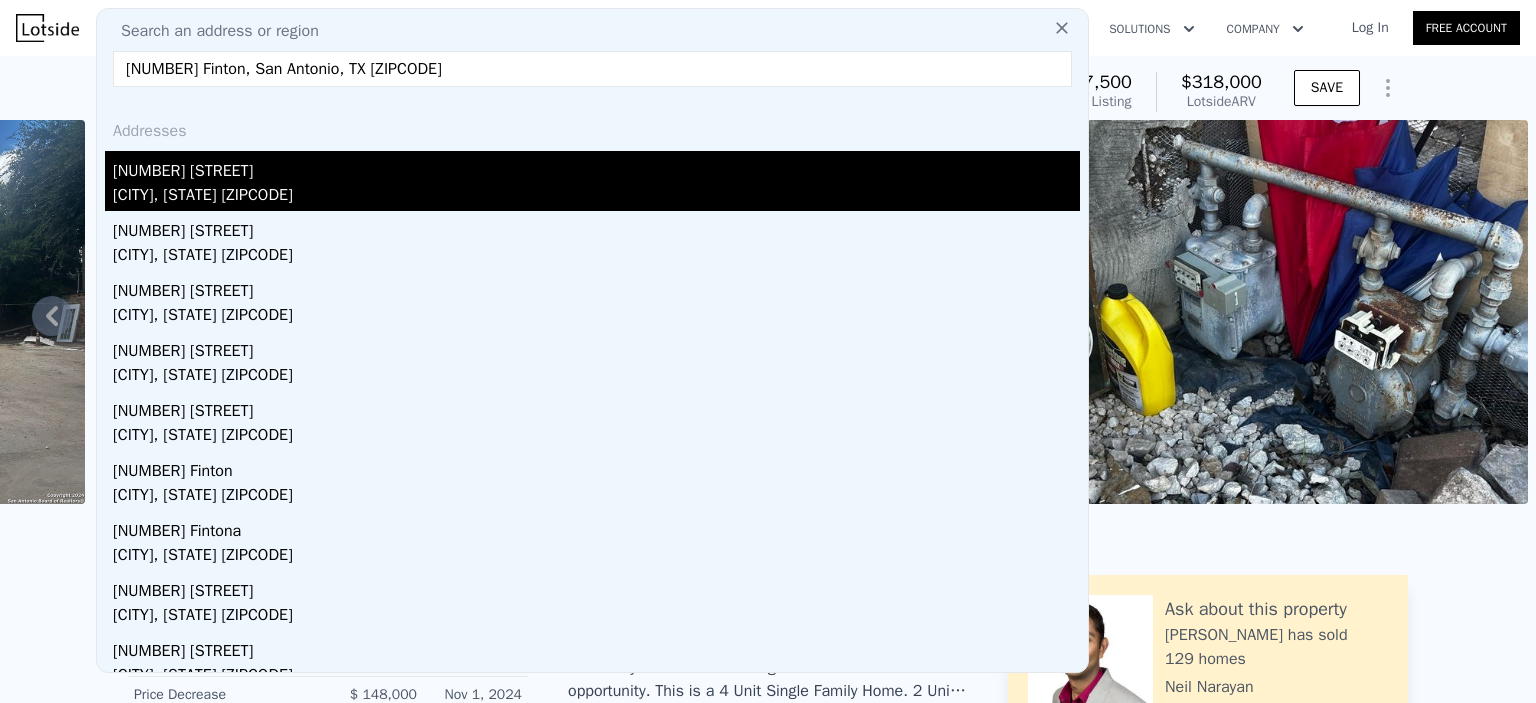type on "[NUMBER] Finton, San Antonio, TX [ZIPCODE]" 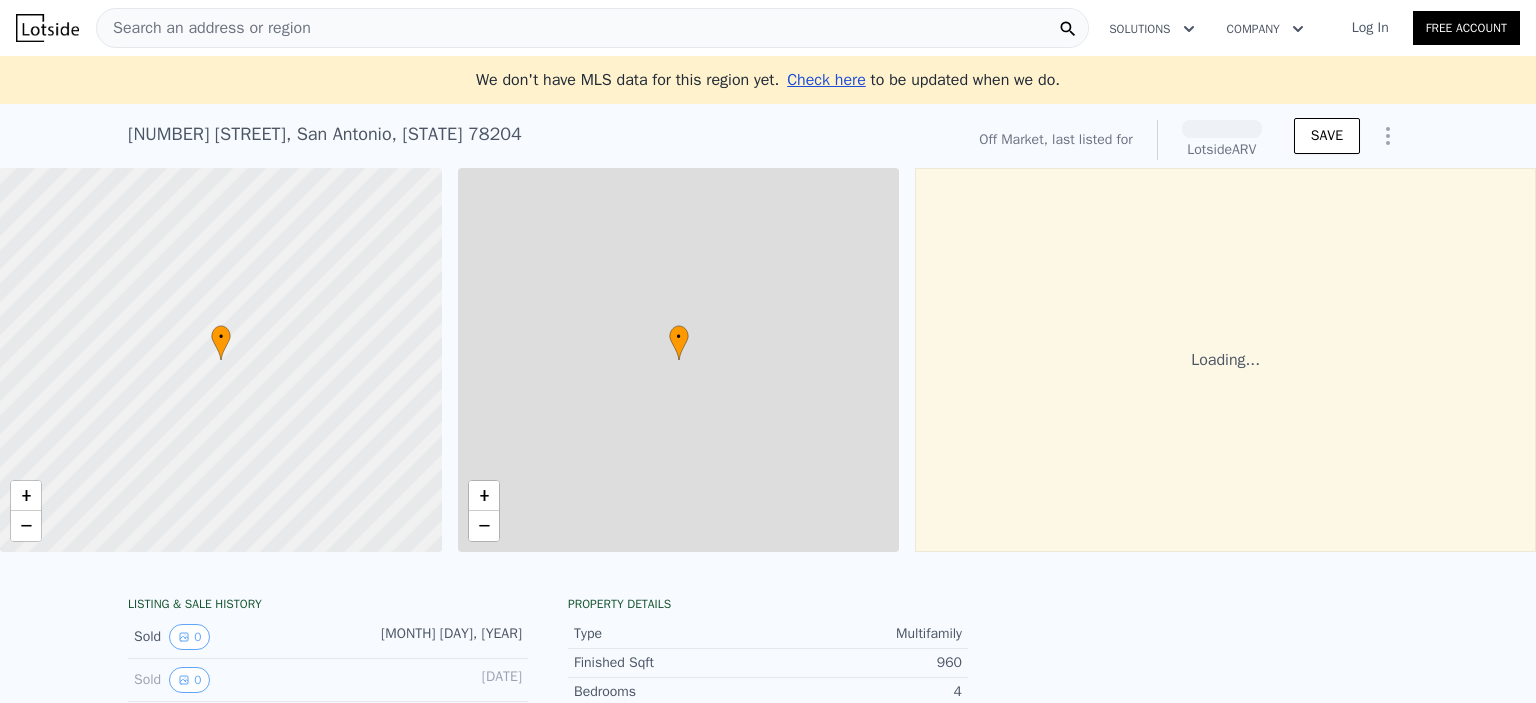 scroll, scrollTop: 0, scrollLeft: 8, axis: horizontal 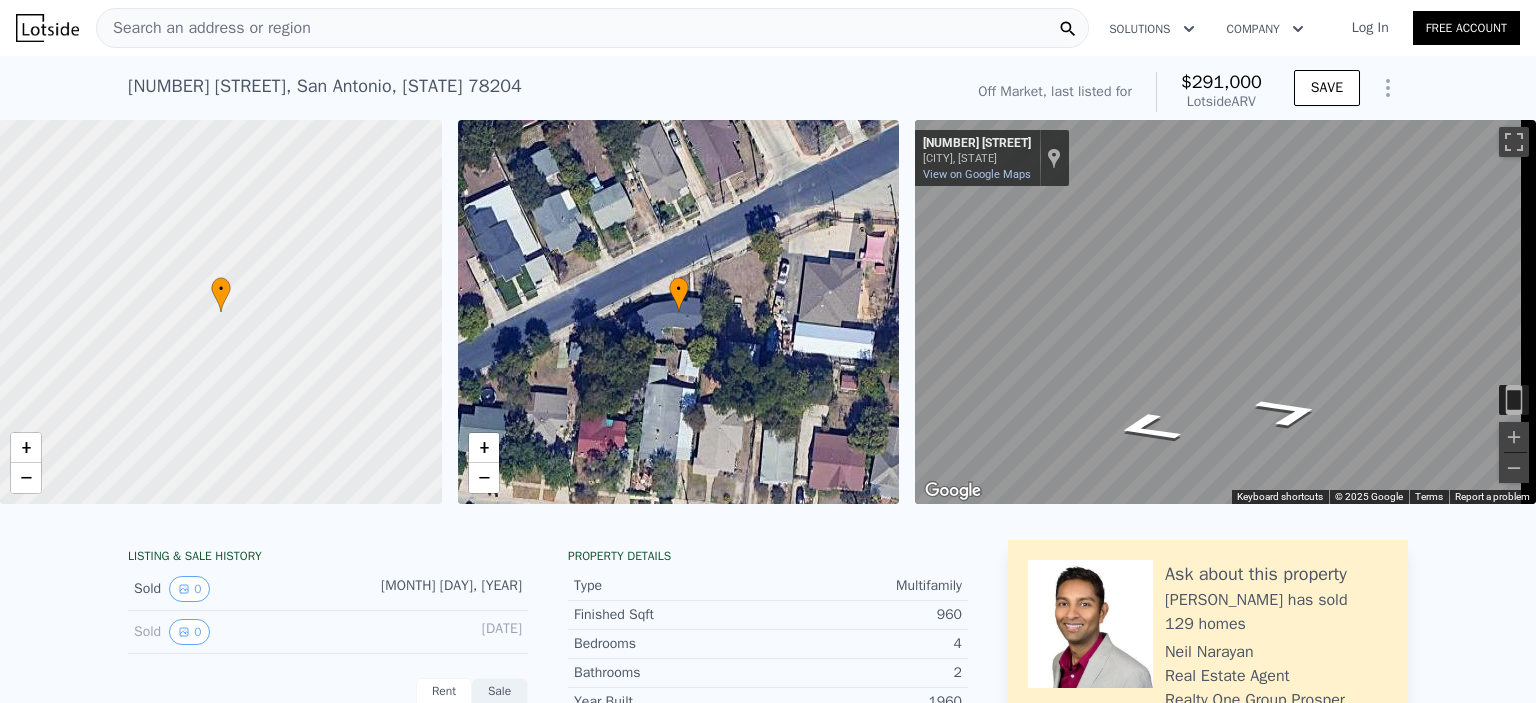 click on "Search an address or region" at bounding box center [204, 28] 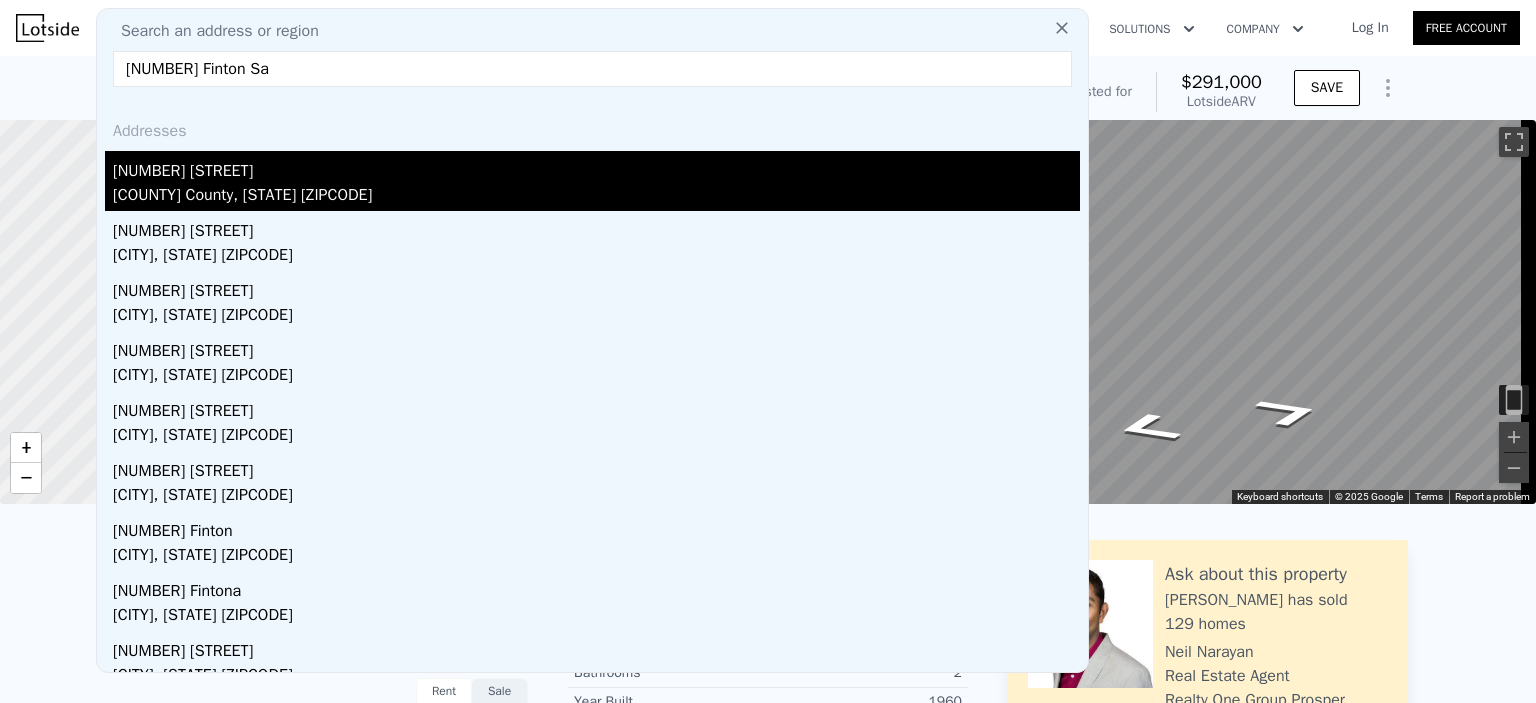 type on "[NUMBER] Finton Sa" 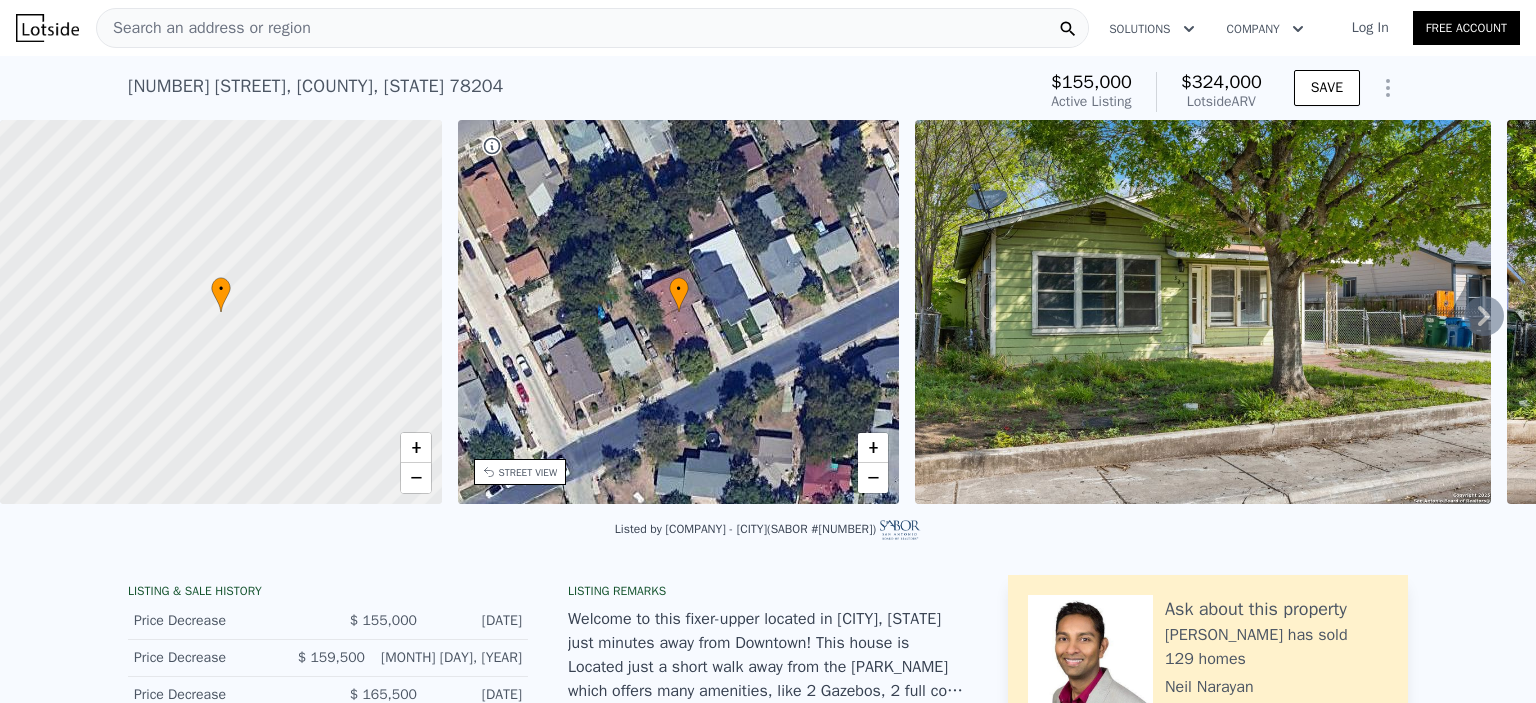 click on "Search an address or region" at bounding box center (204, 28) 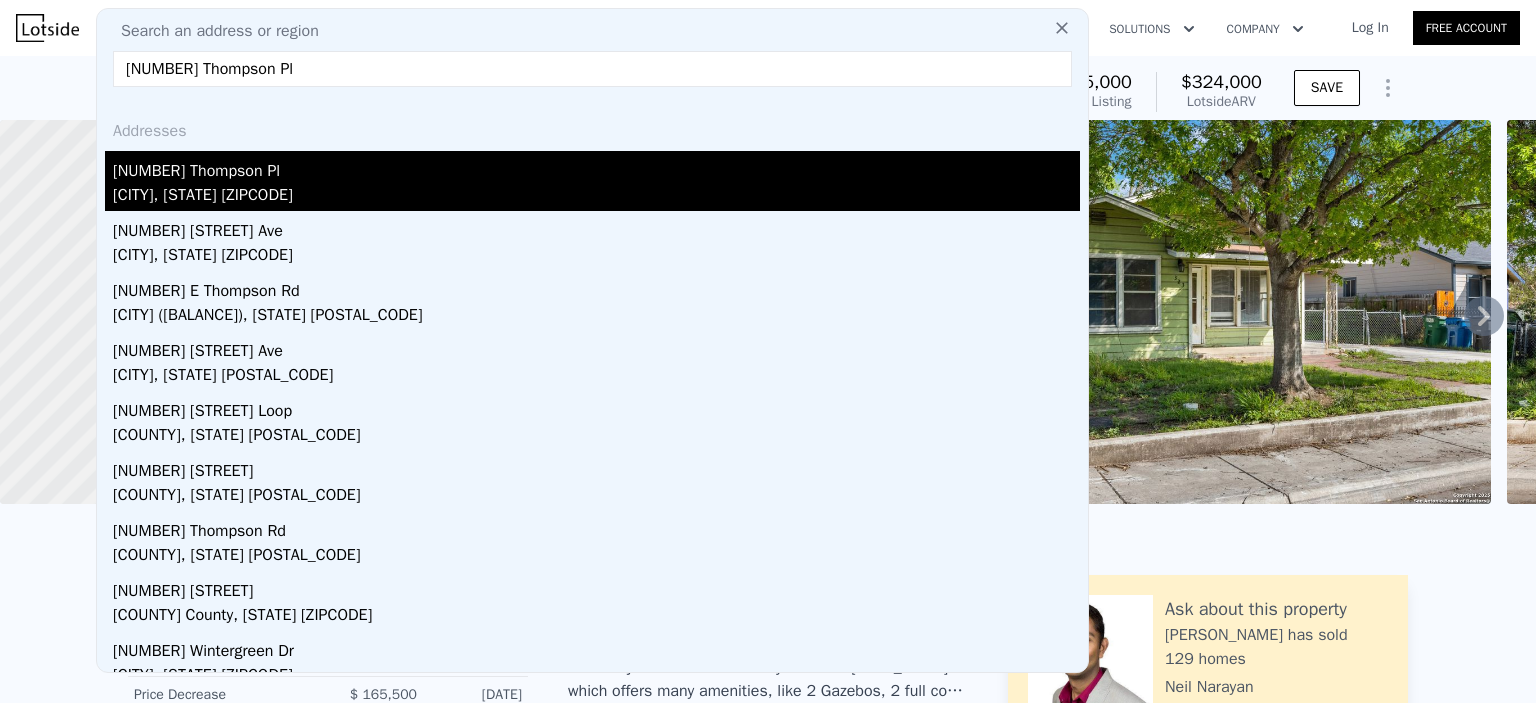 type on "[NUMBER] Thompson Pl" 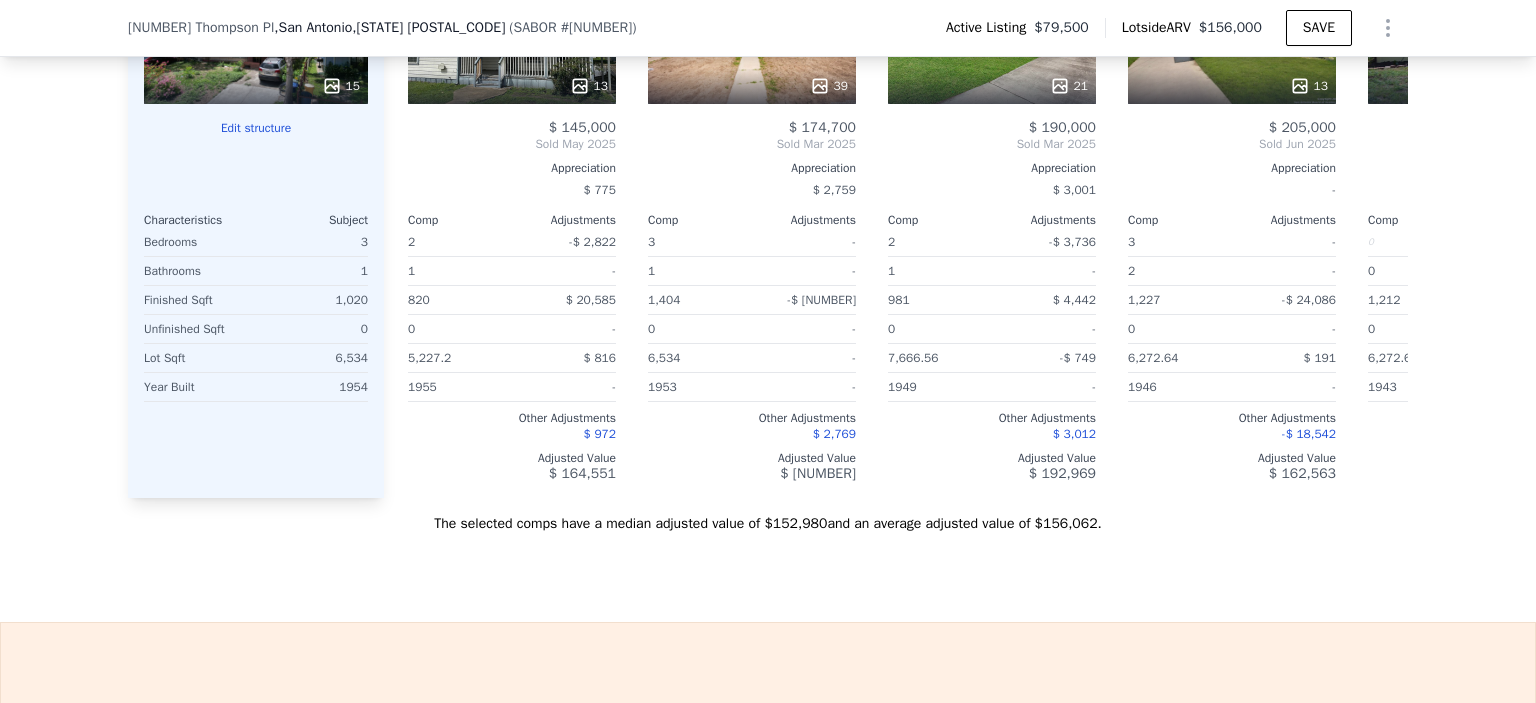 scroll, scrollTop: 2273, scrollLeft: 0, axis: vertical 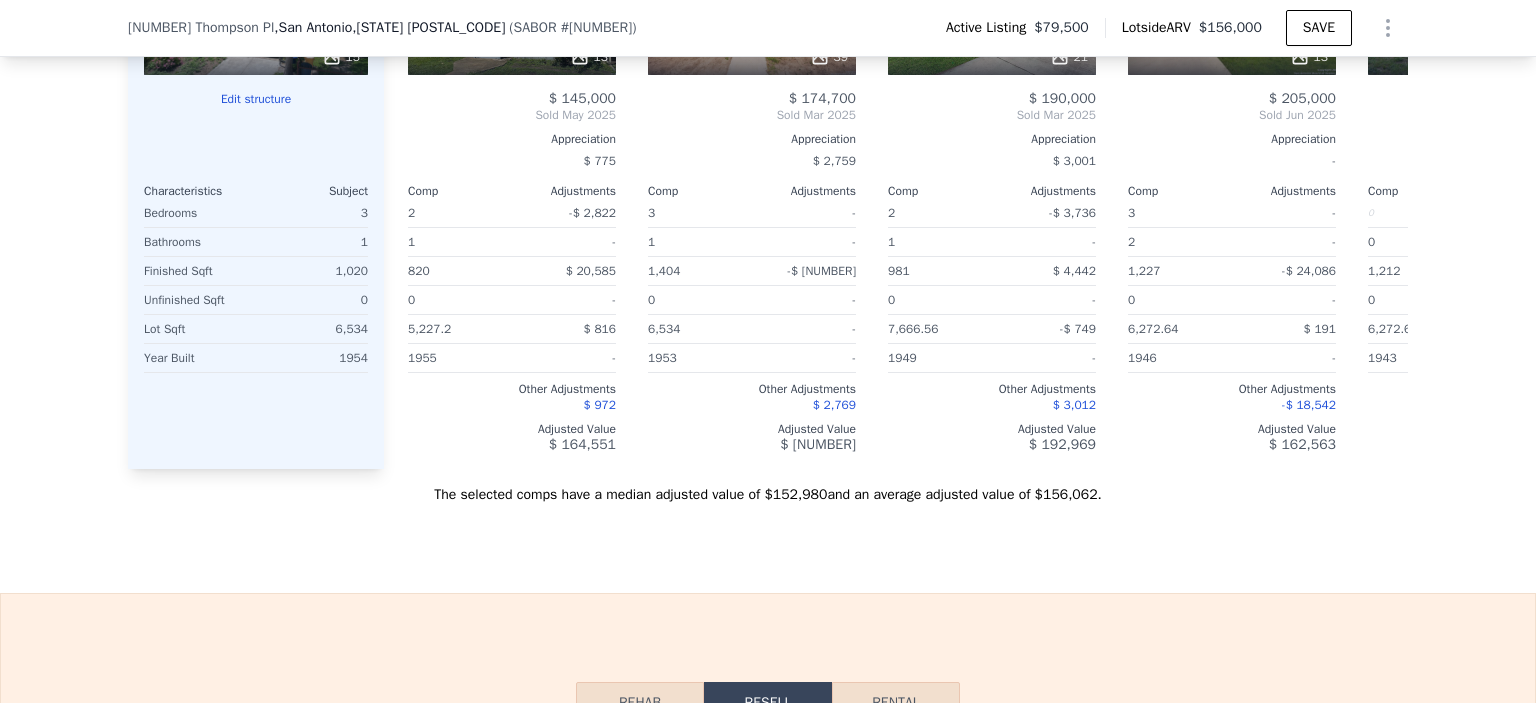 click on "Rehab Resell Rental Edit the assumptions in yellow boxes. Input profit to calculate an offer price. Pre-set assumptions are computer generated by Lotside . Interest-Only Financing Purchase Loan Carrying Time 4 months Down Payment 20 % Interest Rate 12 % Points 2 % Rehab Loan Carrying Time 4 months Down Payment 20 % Interest Rate 12 % Points 2 % Buying Costs $ 2,087 Title and Escrow 0.33% of the price + 550 $ 815 Other you decide! $ 0 Origination Fee for Purchase Loan $ 1,272 Origination Fee for Rehab Loan $ 0 Carrying Costs $ 4,015 Insurance 0.4% of the After Repair Value $ 208 Taxes based on annual taxes $ 821 Utilities 3¢ per Finished Square Foot $ 442 Interest for Purchase Loan $ 2,544 Interest for Rehab Loan $ 0 Selling Costs $ 8,869 Excise Tax 0% of the After Repair Value $ 0 Listing Commission 2.5% of the After Repair Value $ 3,900 Selling Commission 2.5% of the After Repair Value $ 3,900 Title and Escrow 0.33% of the After Repair Value $ 1,069 After Repair Value $ 156,000 Carrying Months" at bounding box center (768, 1075) 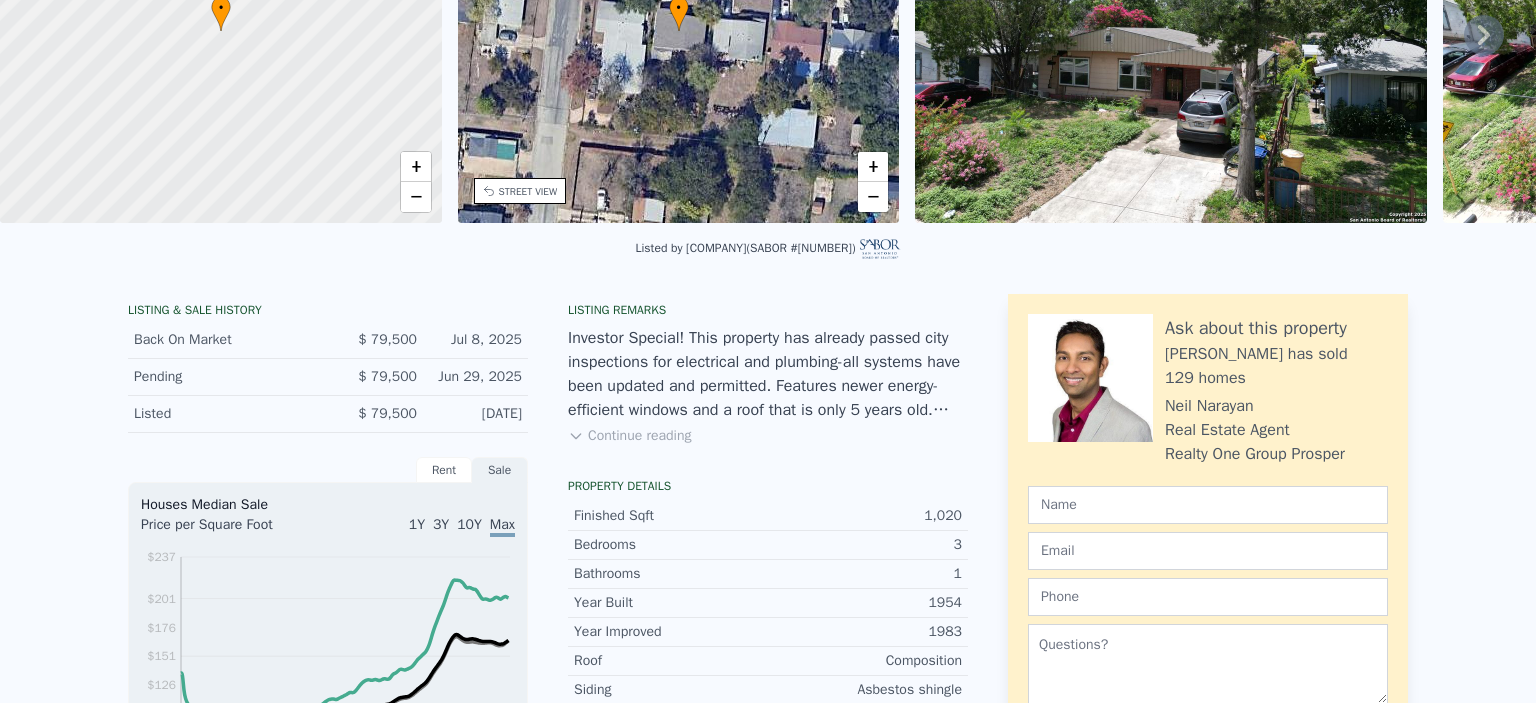 scroll, scrollTop: 7, scrollLeft: 0, axis: vertical 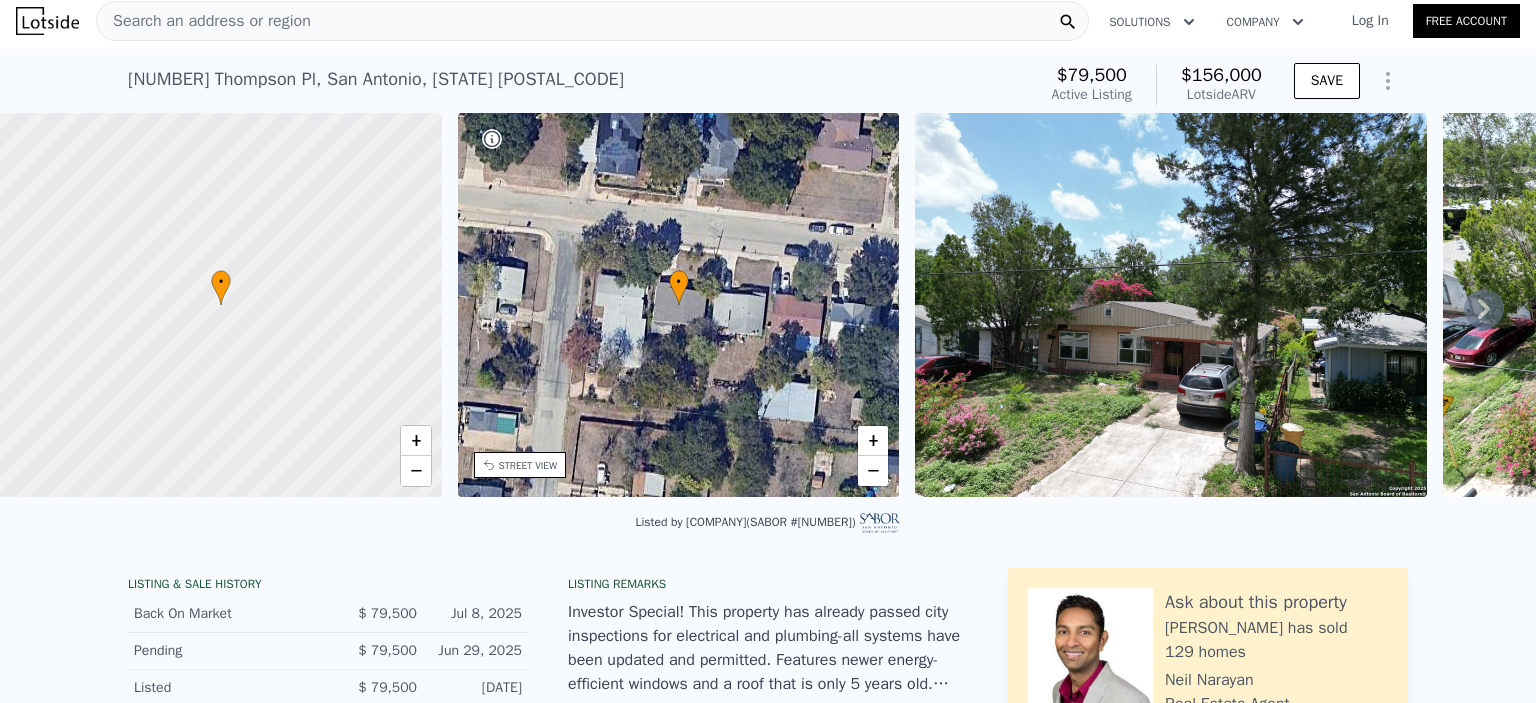 click on "Search an address or region" at bounding box center [592, 21] 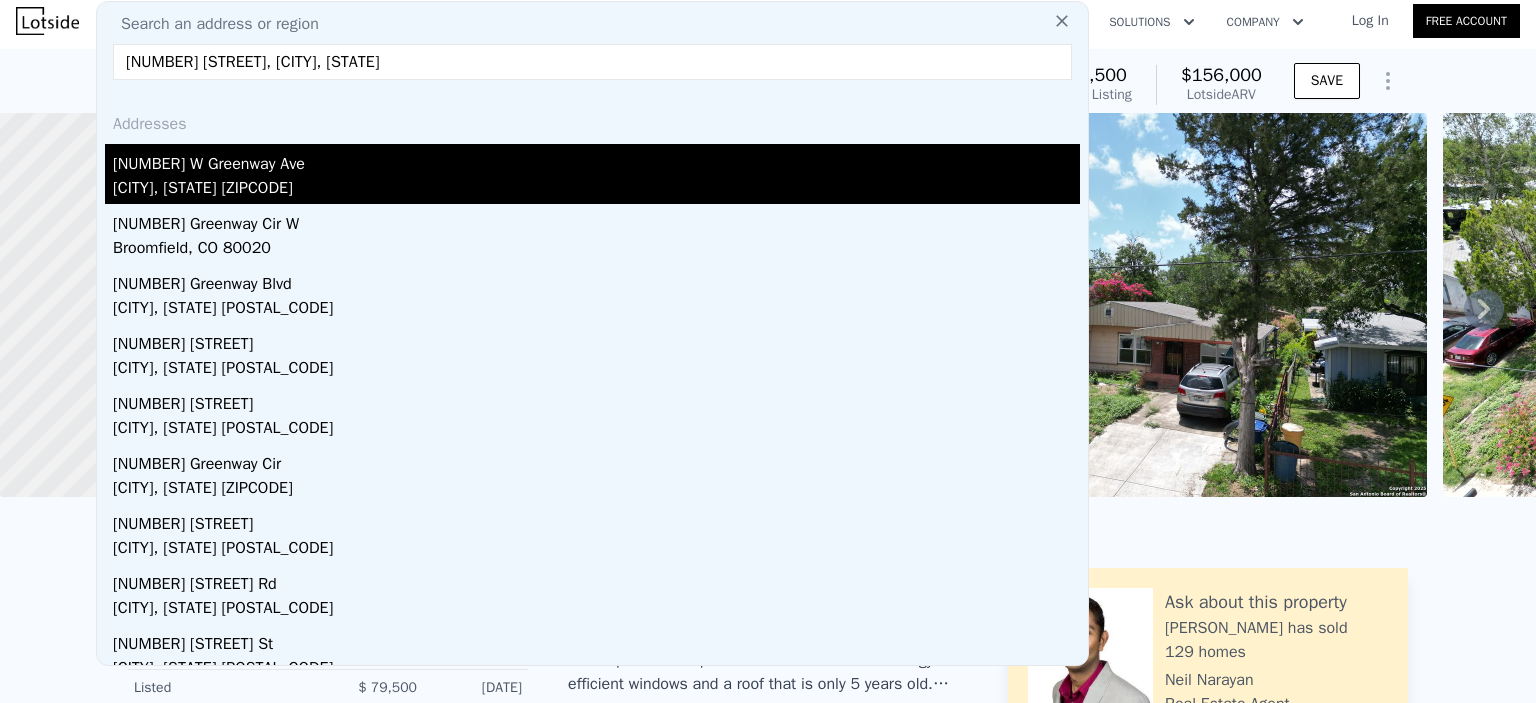 type on "[NUMBER] [STREET], [CITY], [STATE]" 